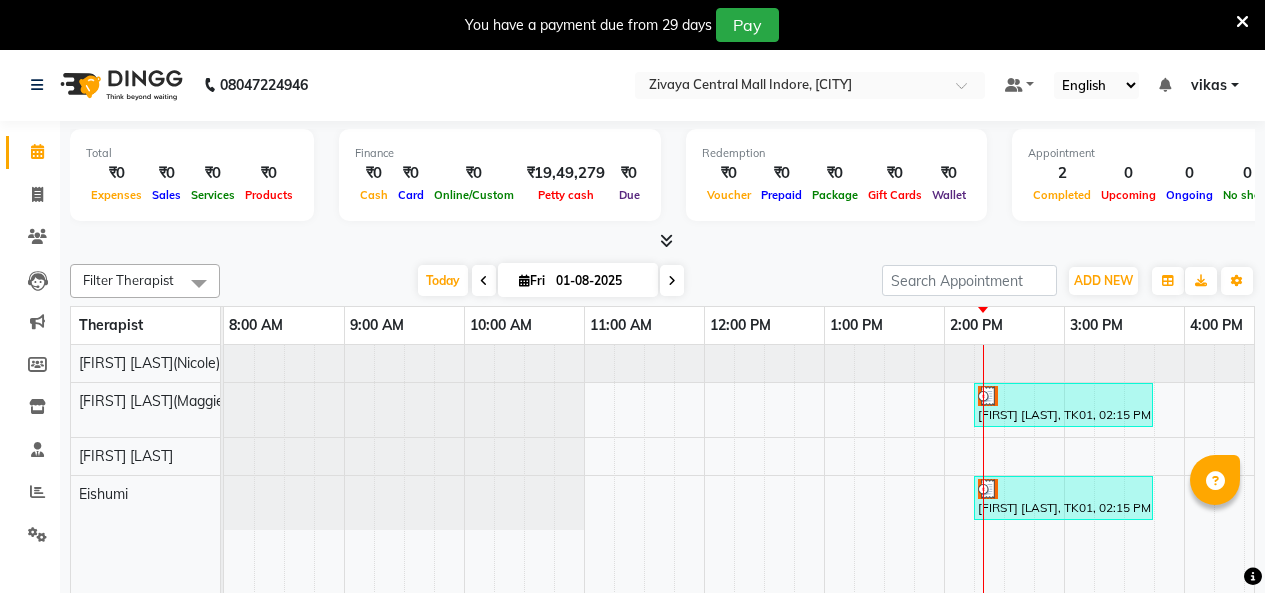 scroll, scrollTop: 0, scrollLeft: 0, axis: both 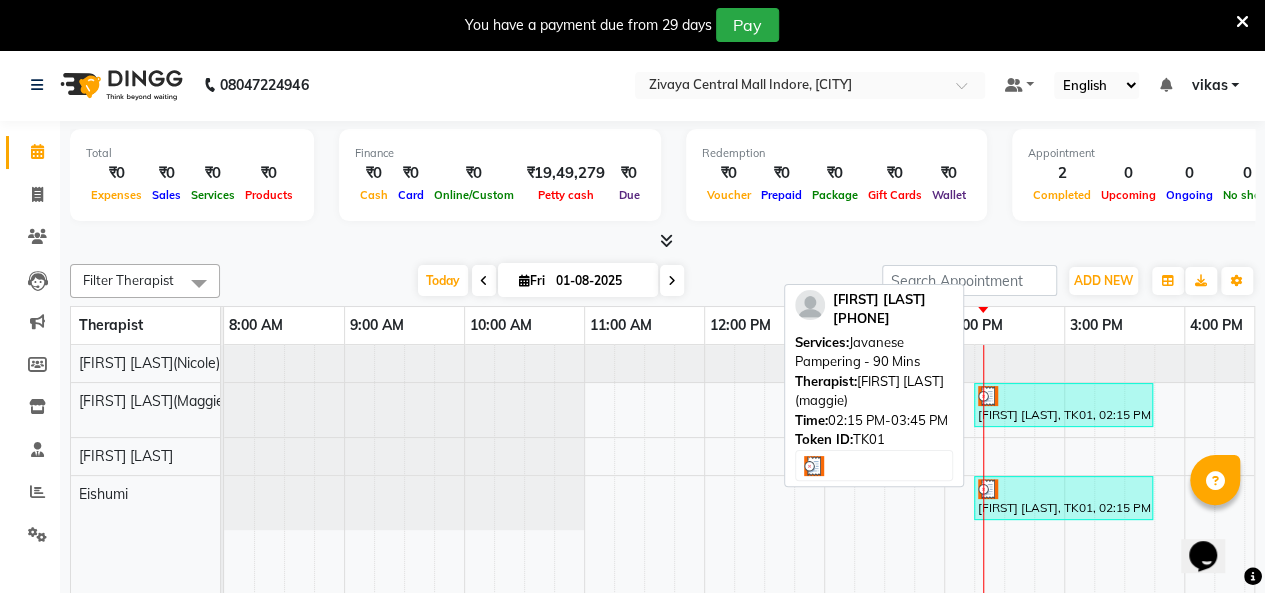 click on "Adarsh Kaul, TK01, 02:15 PM-03:45 PM, Javanese Pampering - 90 Mins" at bounding box center [1063, 405] 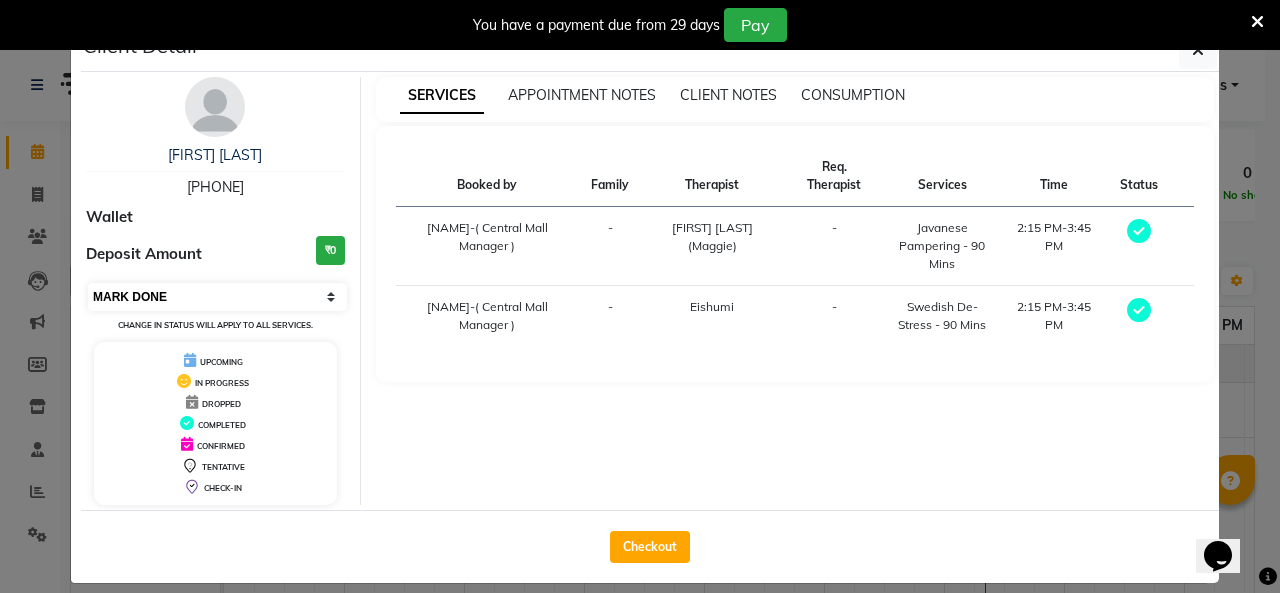 click on "Select MARK DONE UPCOMING" at bounding box center [217, 297] 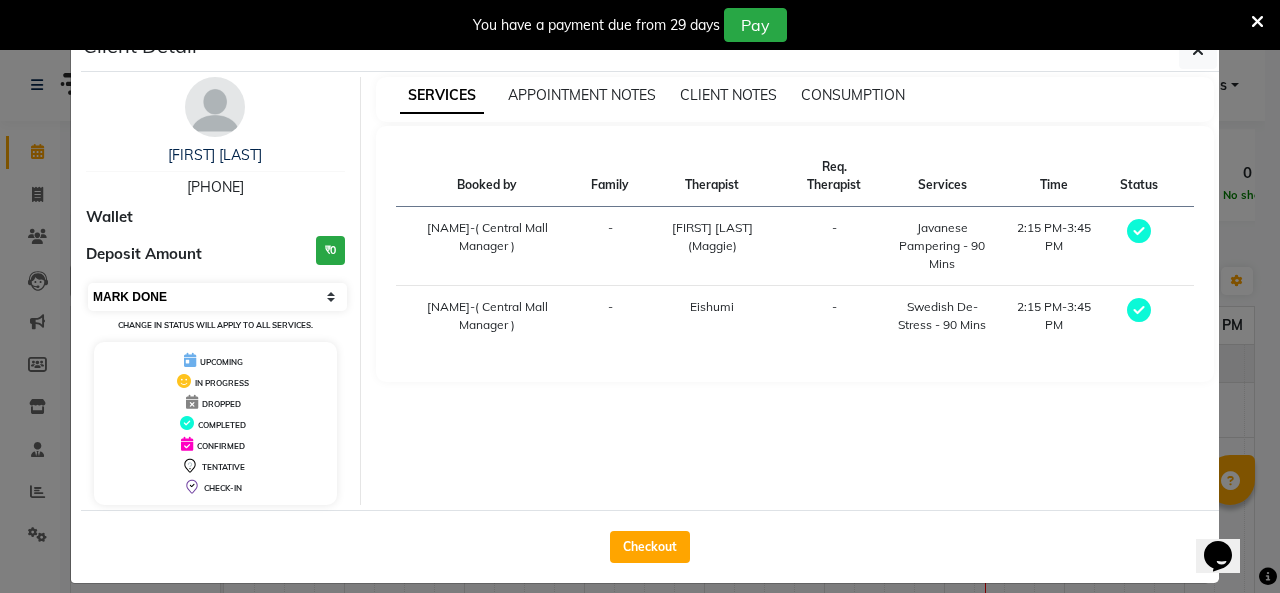select on "5" 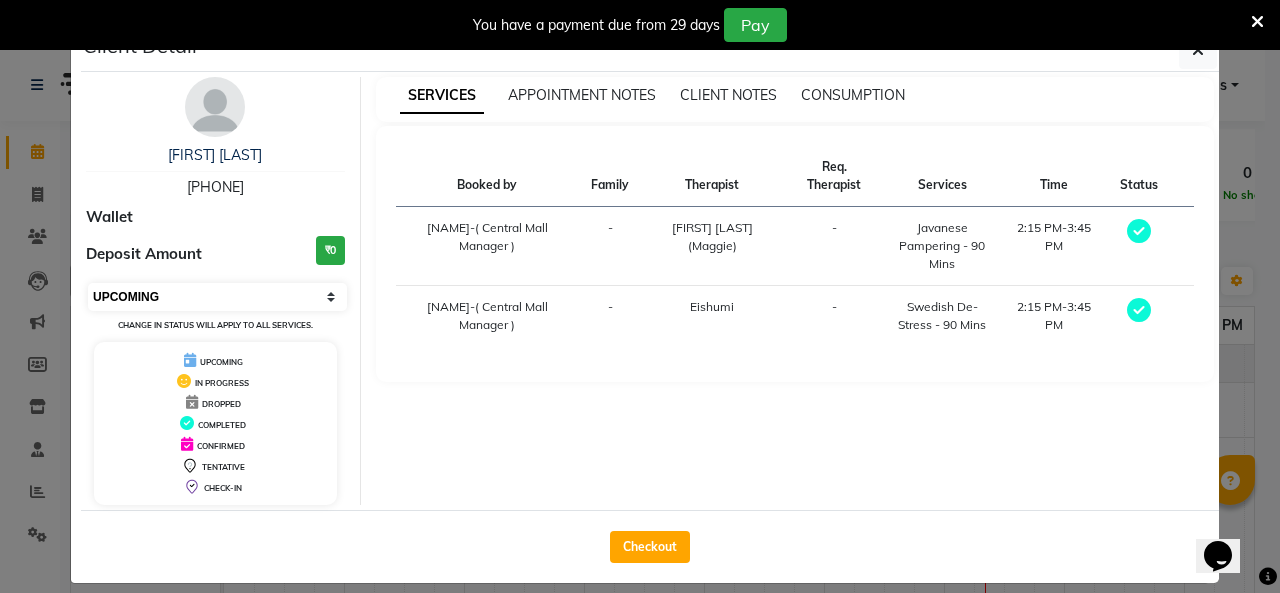 click on "Select MARK DONE UPCOMING" at bounding box center (217, 297) 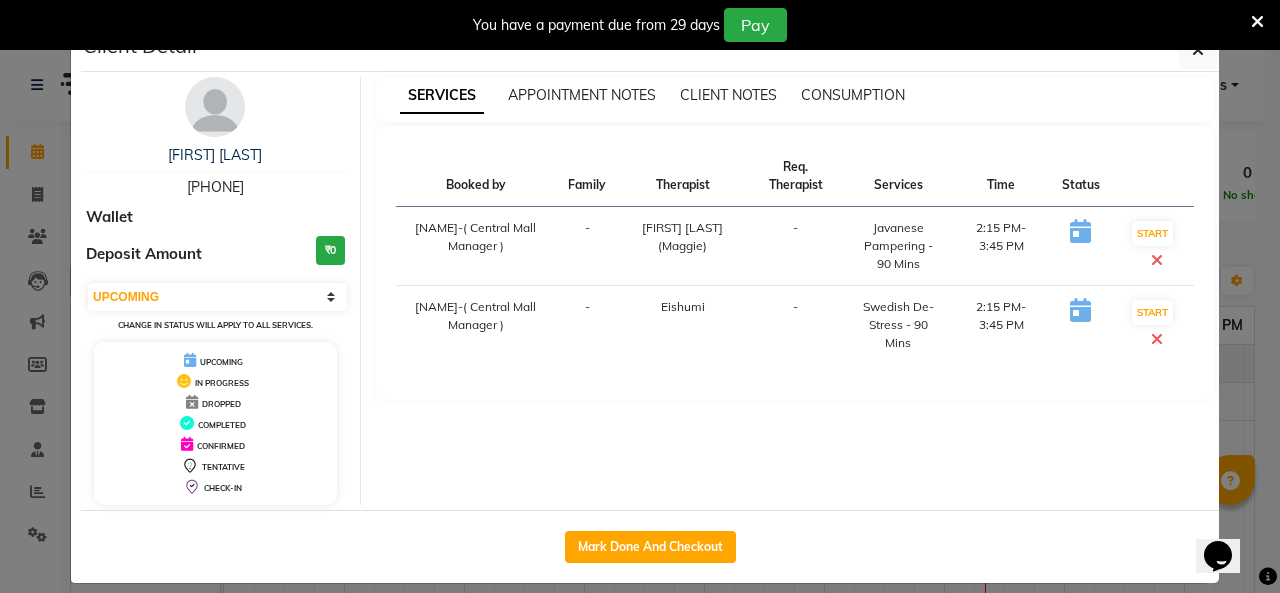 click on "Client Detail  Adarsh Kaul   9870484788 Wallet Deposit Amount  ₹0  Select IN SERVICE CONFIRMED TENTATIVE CHECK IN MARK DONE DROPPED UPCOMING Change in status will apply to all services. UPCOMING IN PROGRESS DROPPED COMPLETED CONFIRMED TENTATIVE CHECK-IN SERVICES APPOINTMENT NOTES CLIENT NOTES CONSUMPTION Booked by Family Therapist Req. Therapist Services Time Status  HIMANSHU-( Central Mall Manager )   - Flowrence Zonunpari(Maggie) -  Javanese Pampering - 90 Mins   2:15 PM-3:45 PM   START   HIMANSHU-( Central Mall Manager )   - Eishumi -  Swedish De-Stress - 90 Mins   2:15 PM-3:45 PM   START   Mark Done And Checkout" 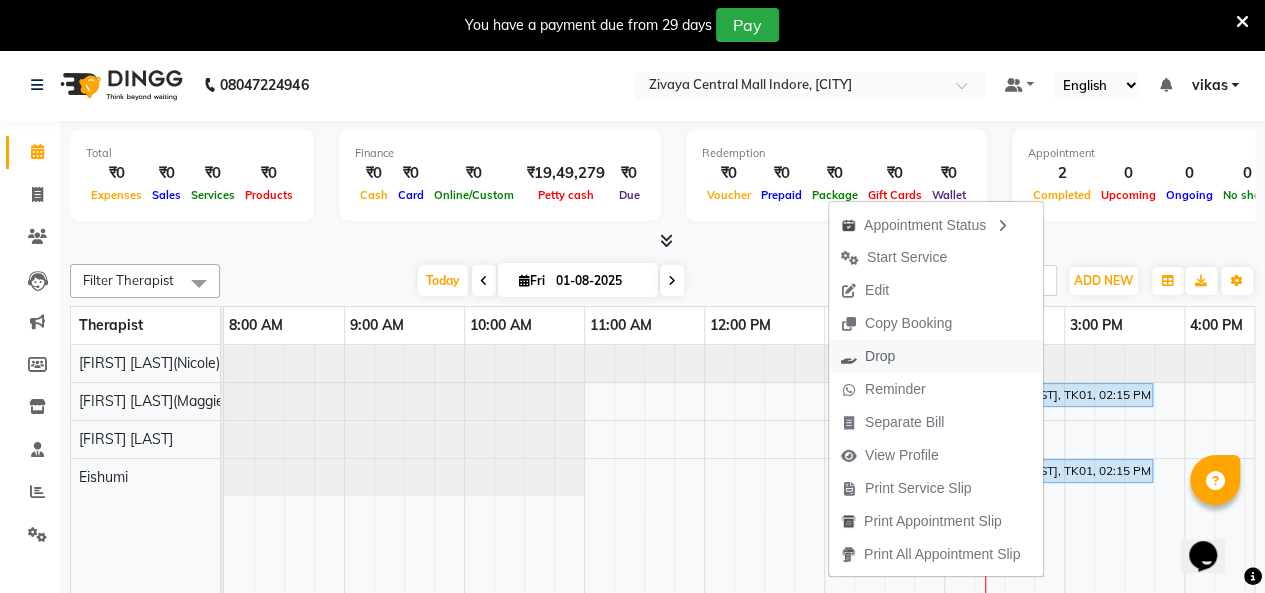click on "Drop" at bounding box center [868, 356] 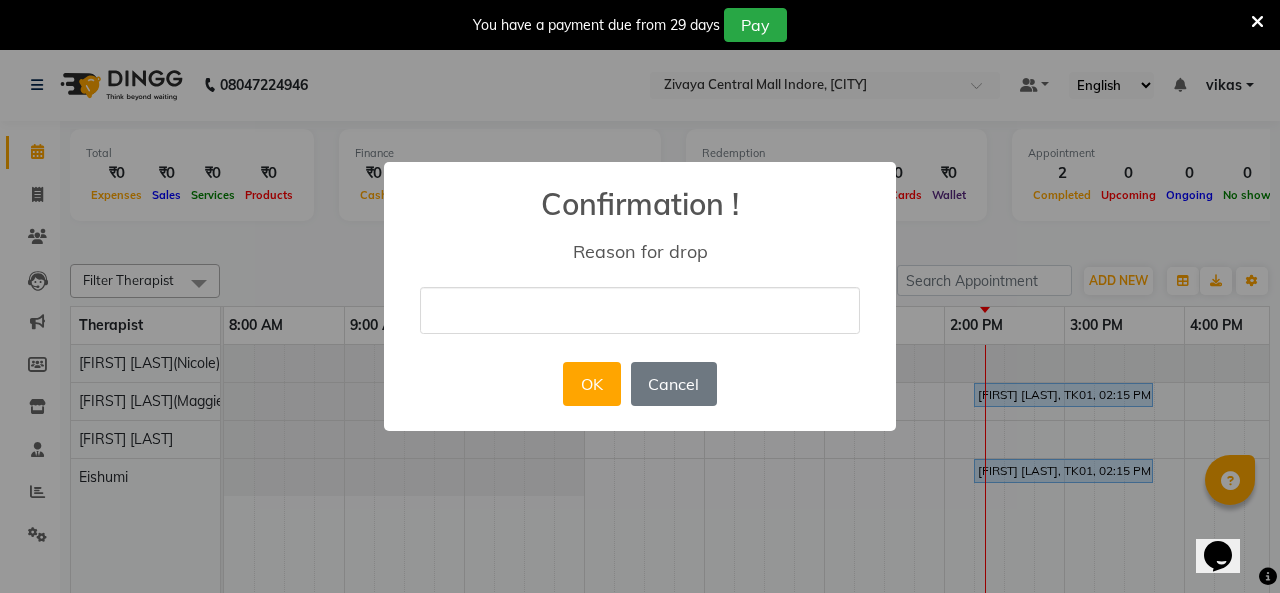 click at bounding box center [640, 310] 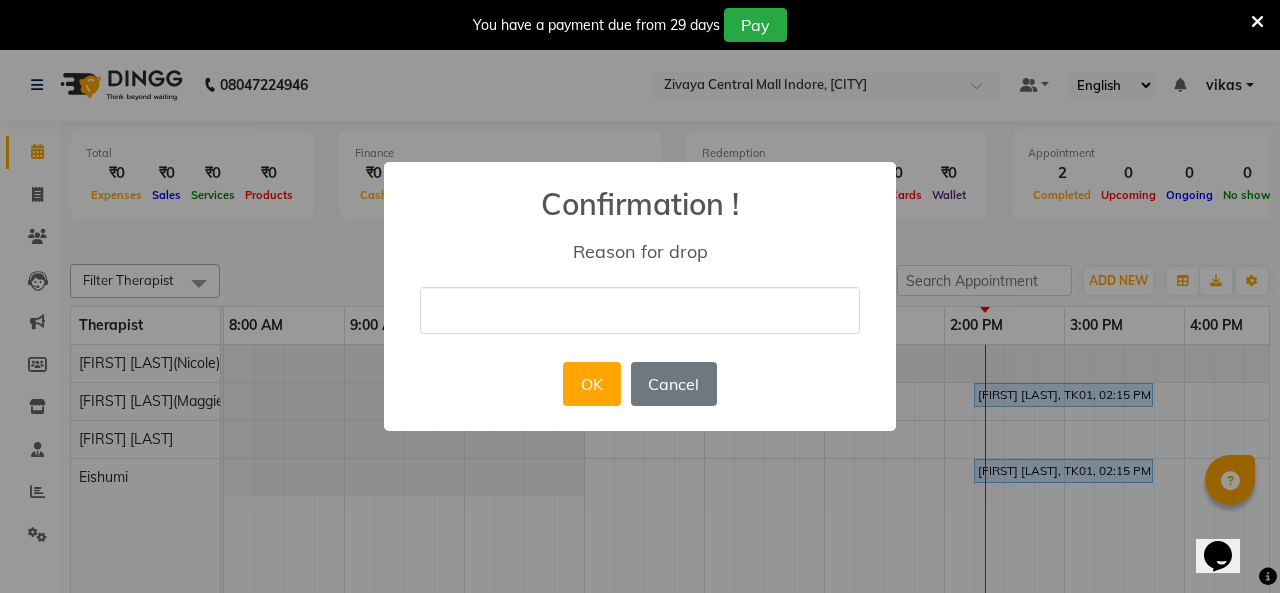 type on "Wrong entry" 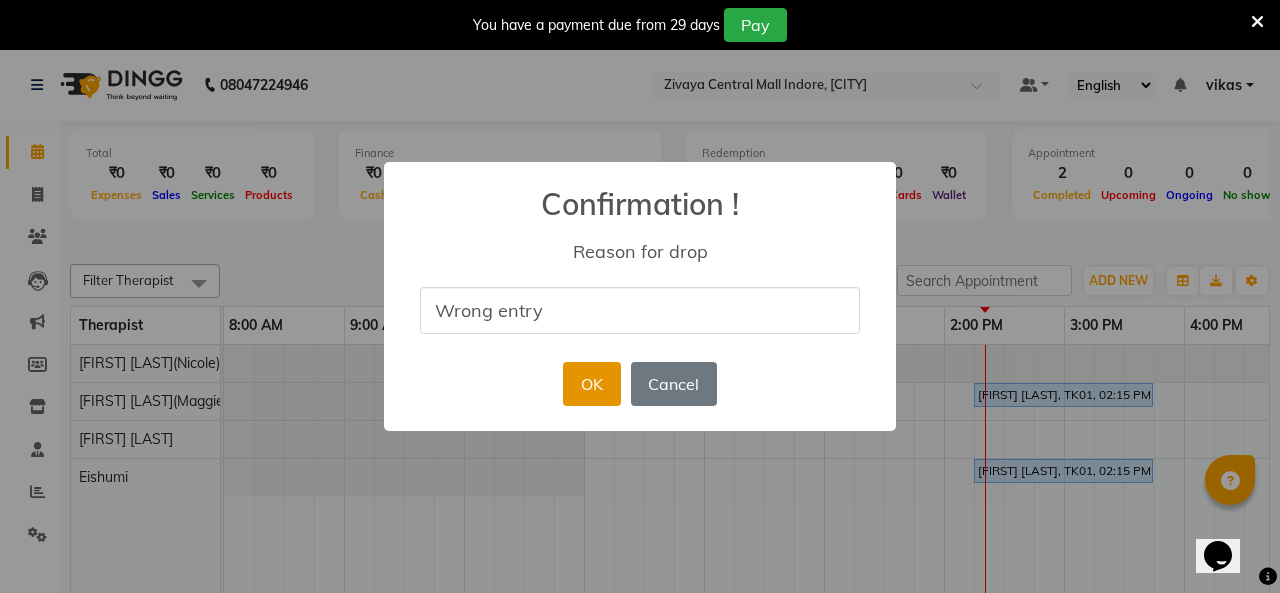 drag, startPoint x: 632, startPoint y: 331, endPoint x: 591, endPoint y: 371, distance: 57.280014 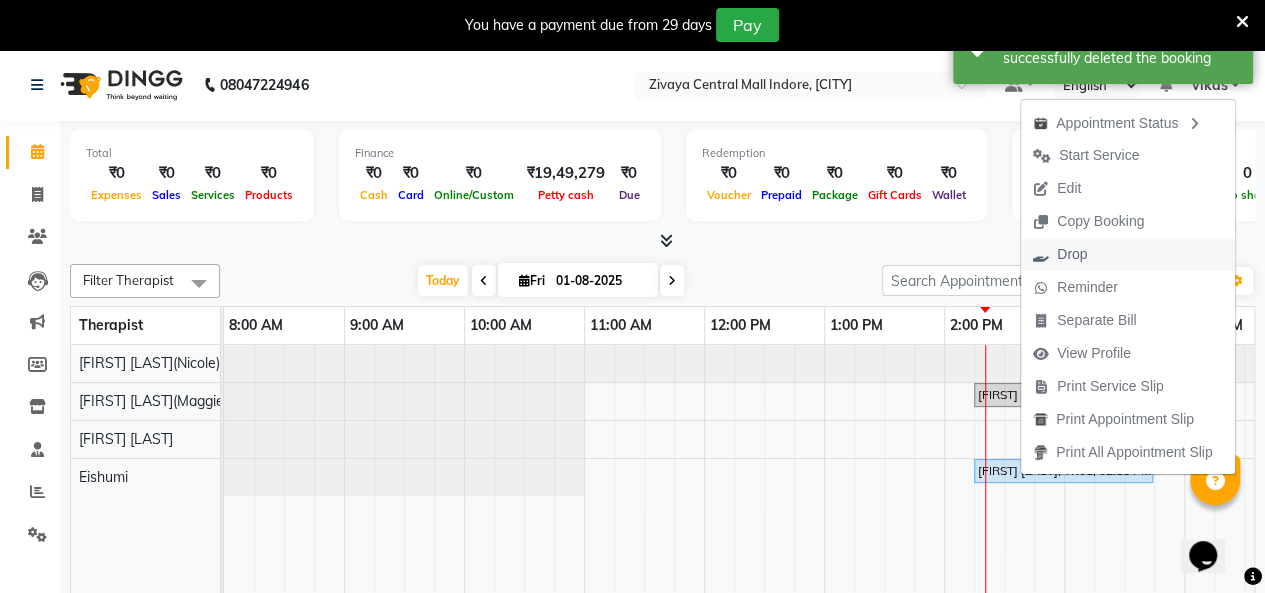 click on "Drop" at bounding box center [1060, 254] 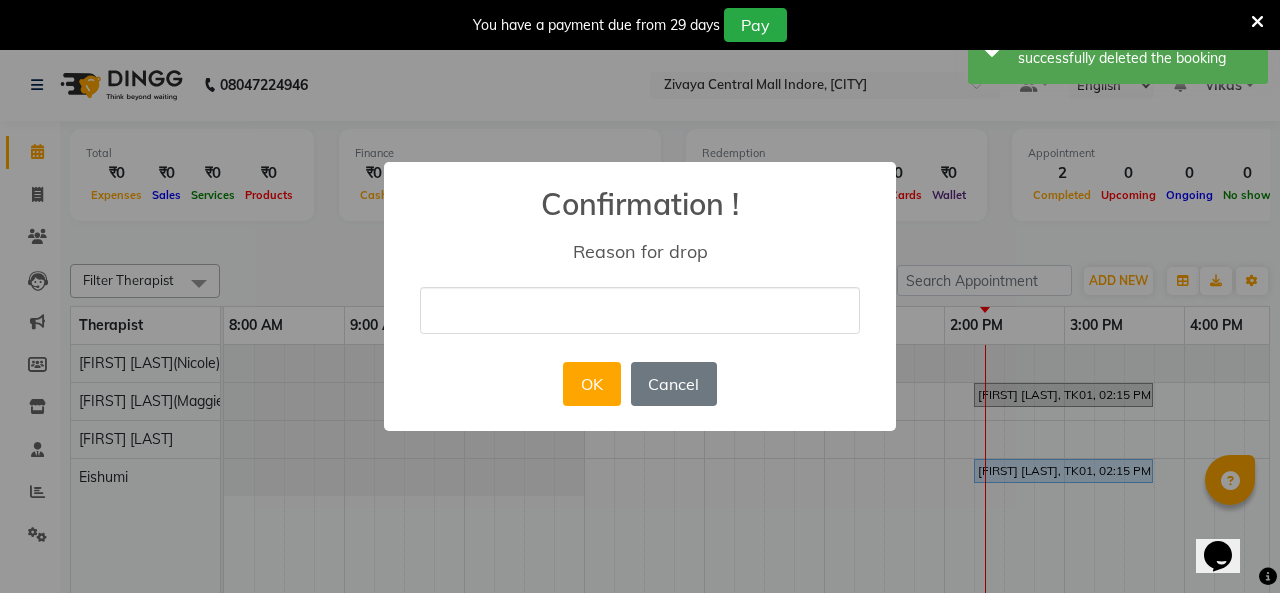 click at bounding box center [640, 310] 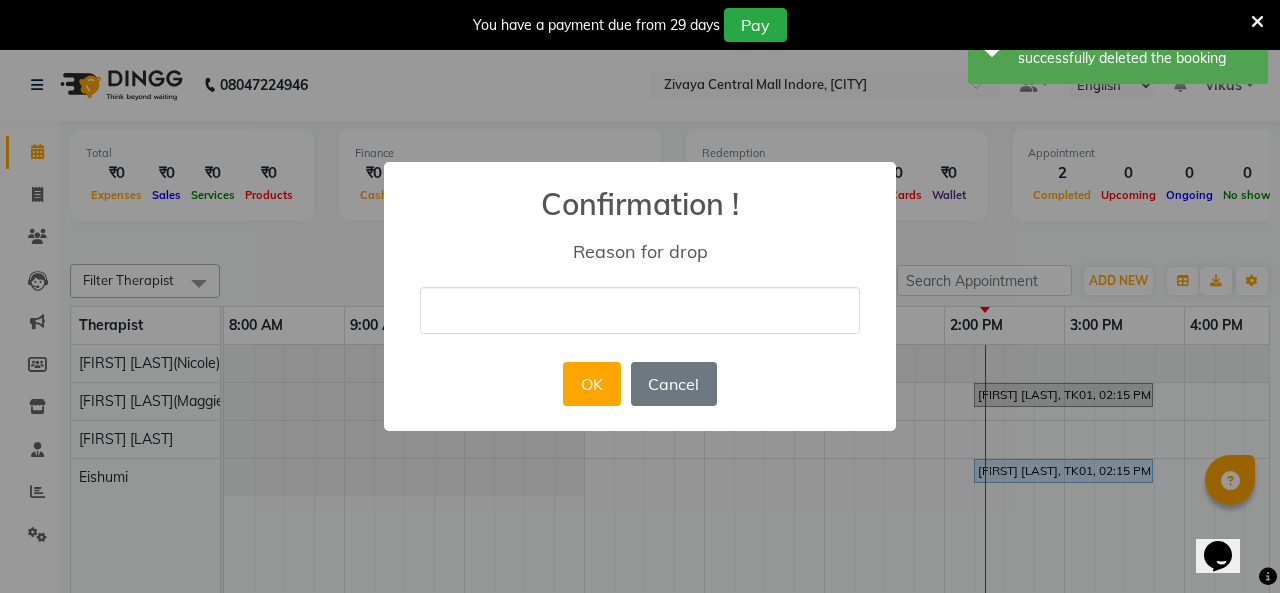 type on "Wrong entry" 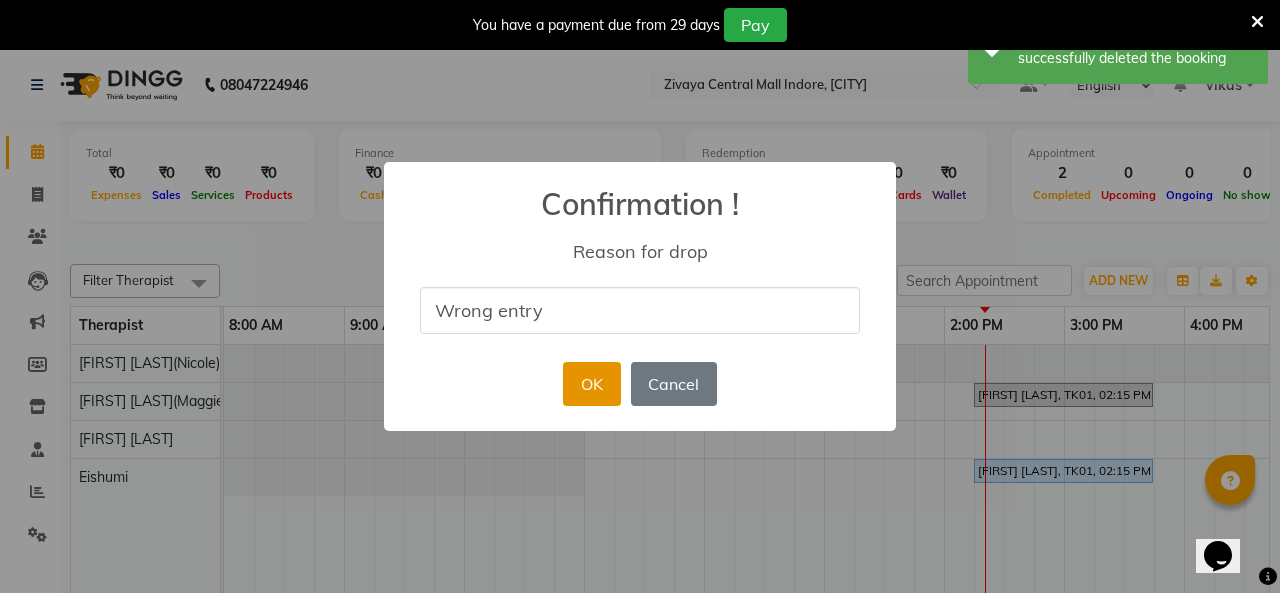 click on "OK" at bounding box center (591, 384) 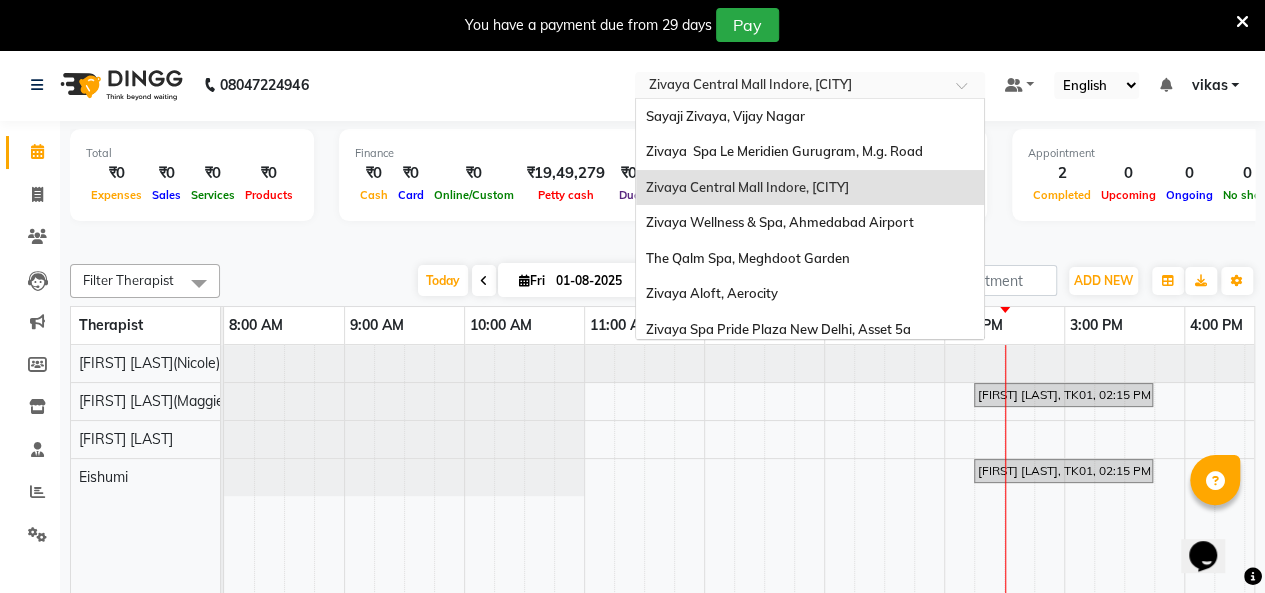 click at bounding box center [790, 87] 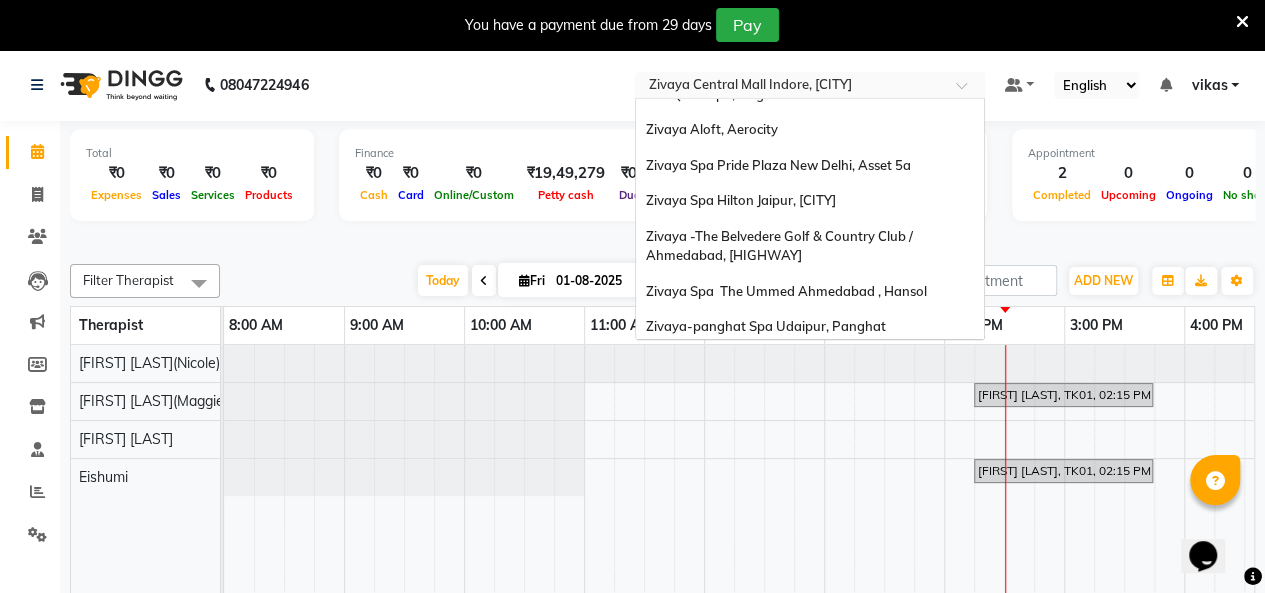 scroll, scrollTop: 177, scrollLeft: 0, axis: vertical 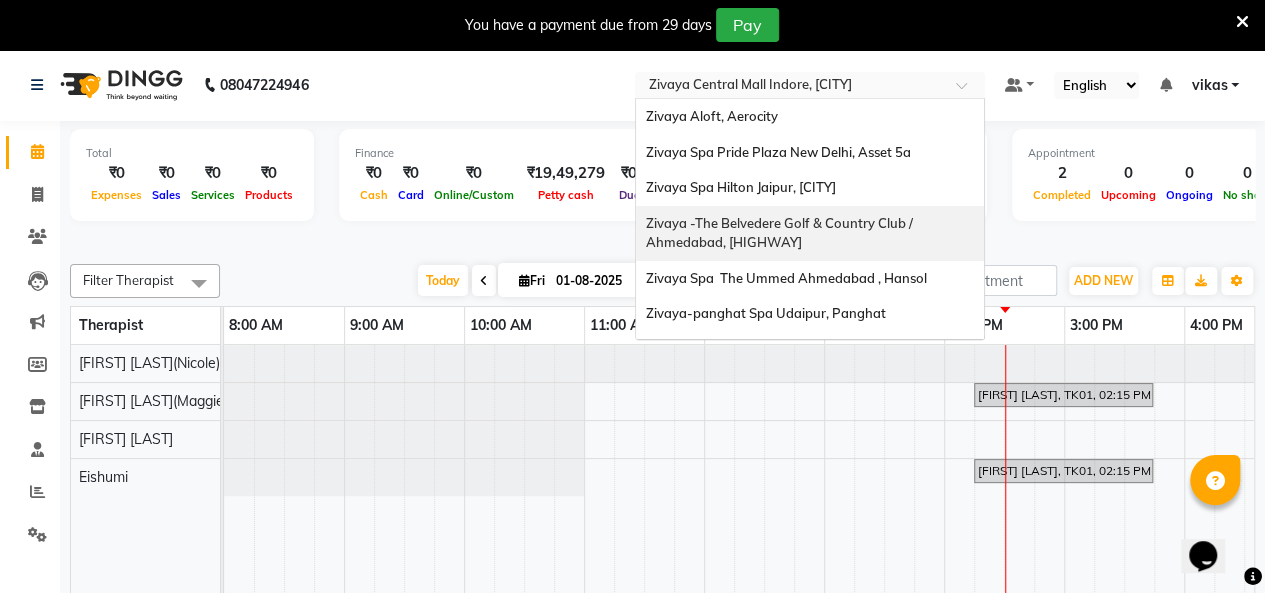 click on "Zivaya -The Belvedere Golf & Country Club / Ahmedabad, Gandhinagar Hwy" at bounding box center [781, 233] 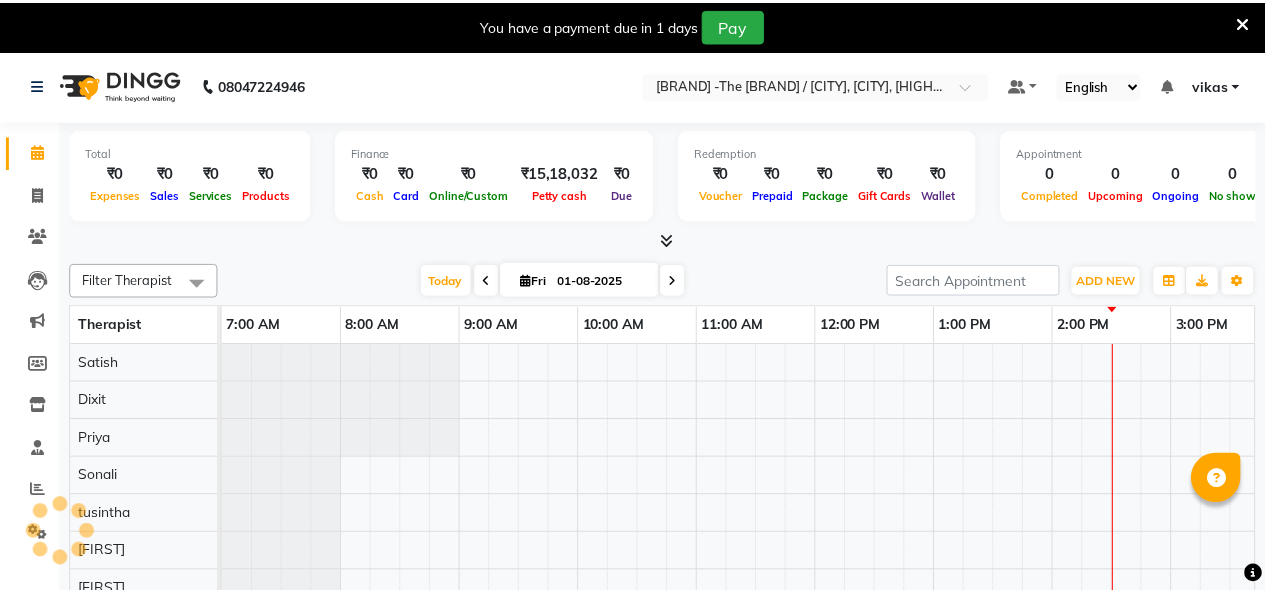 scroll, scrollTop: 0, scrollLeft: 0, axis: both 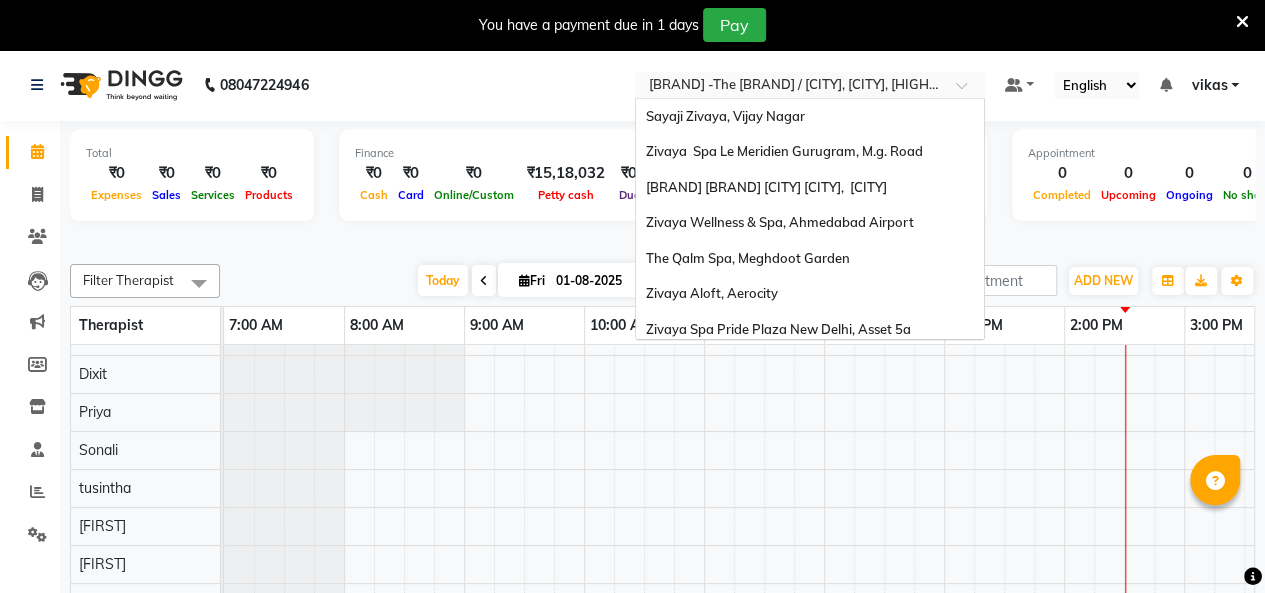 click at bounding box center [790, 87] 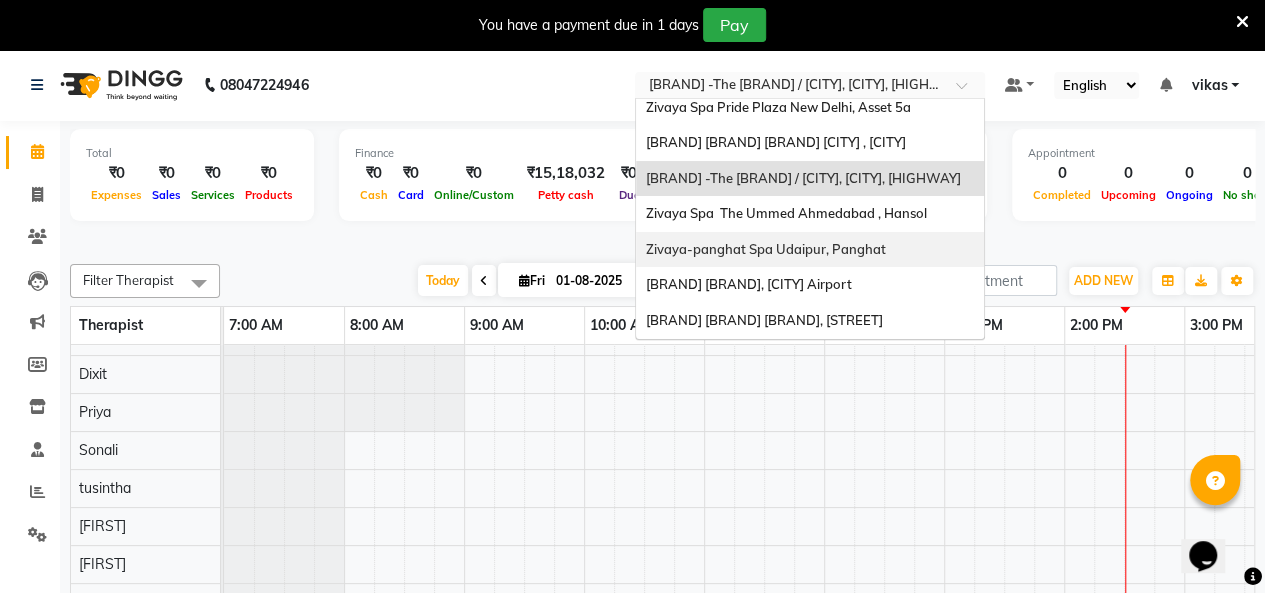 scroll, scrollTop: 0, scrollLeft: 0, axis: both 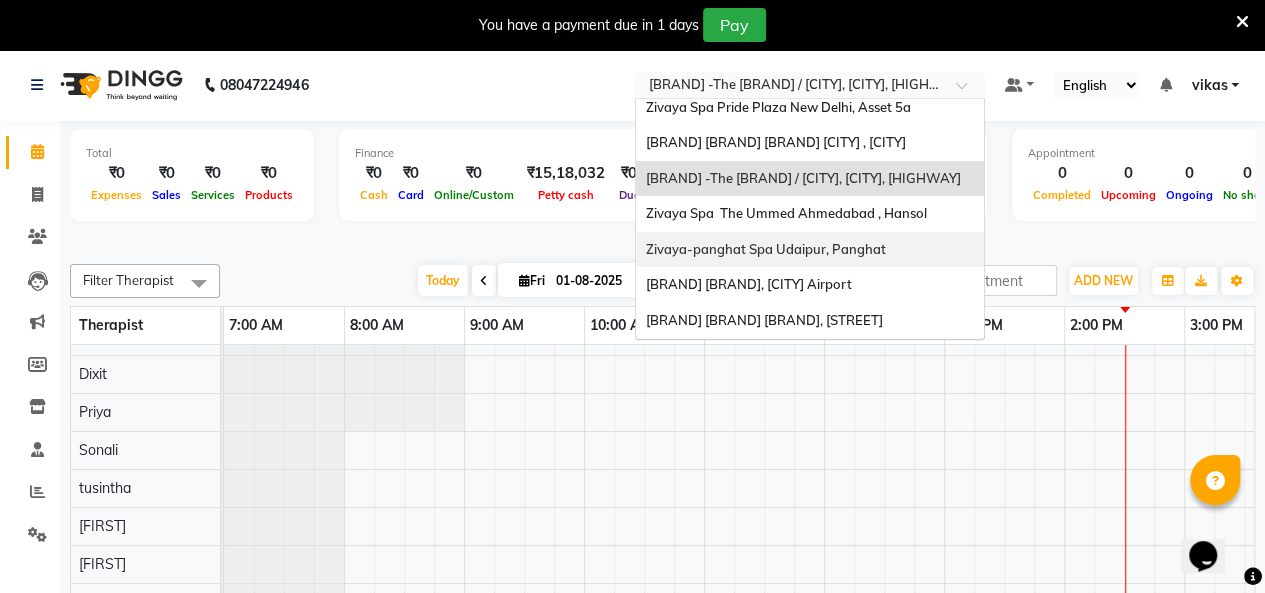 click on "Zivaya-panghat Spa Udaipur, Panghat" at bounding box center [810, 250] 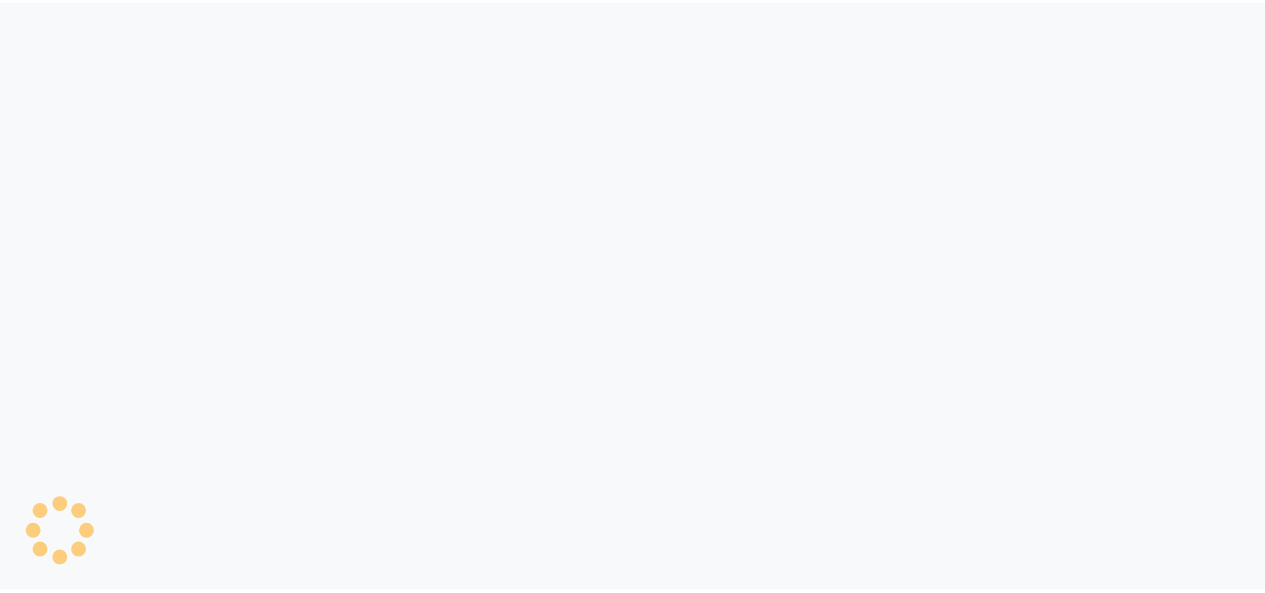 scroll, scrollTop: 0, scrollLeft: 0, axis: both 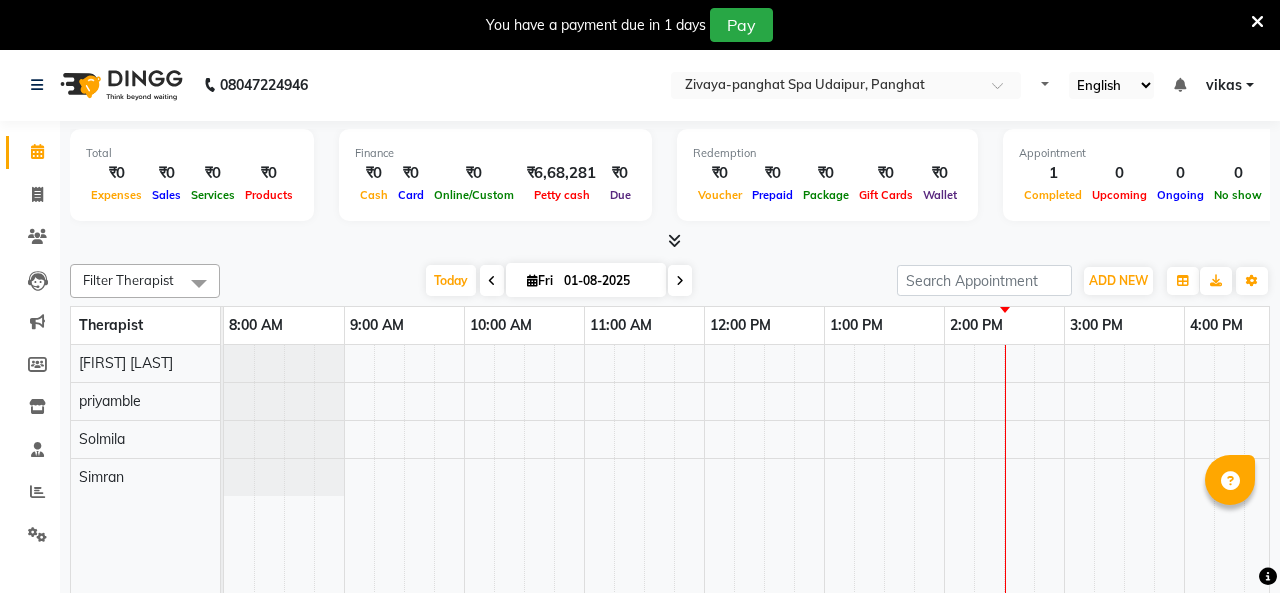select on "en" 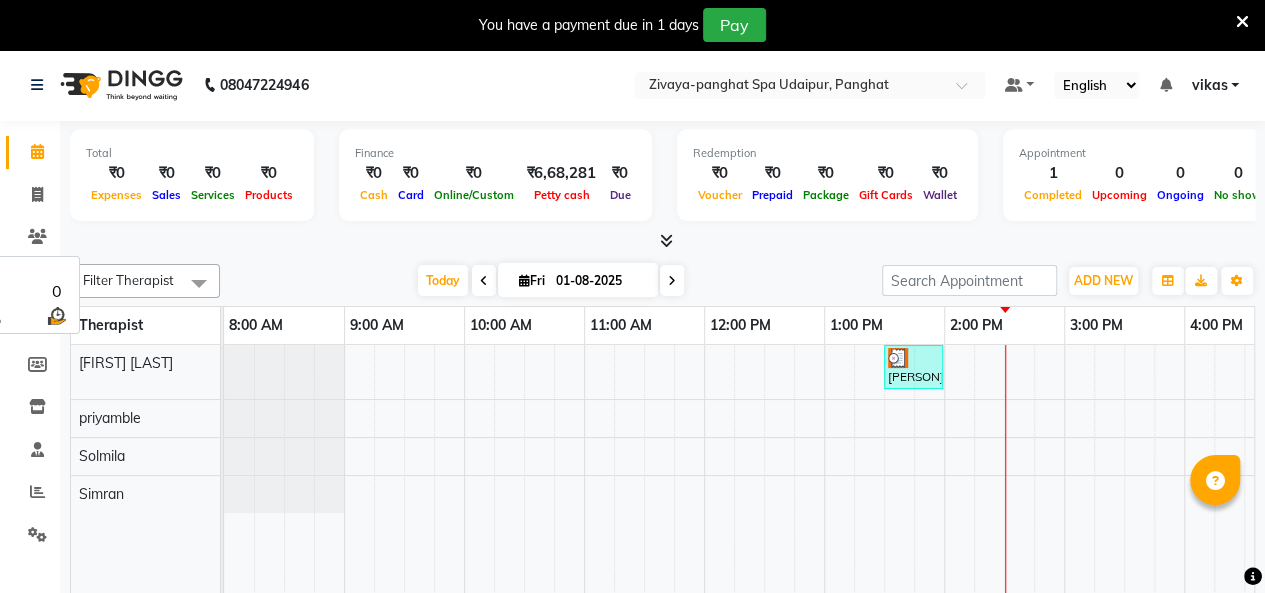 scroll, scrollTop: 0, scrollLeft: 0, axis: both 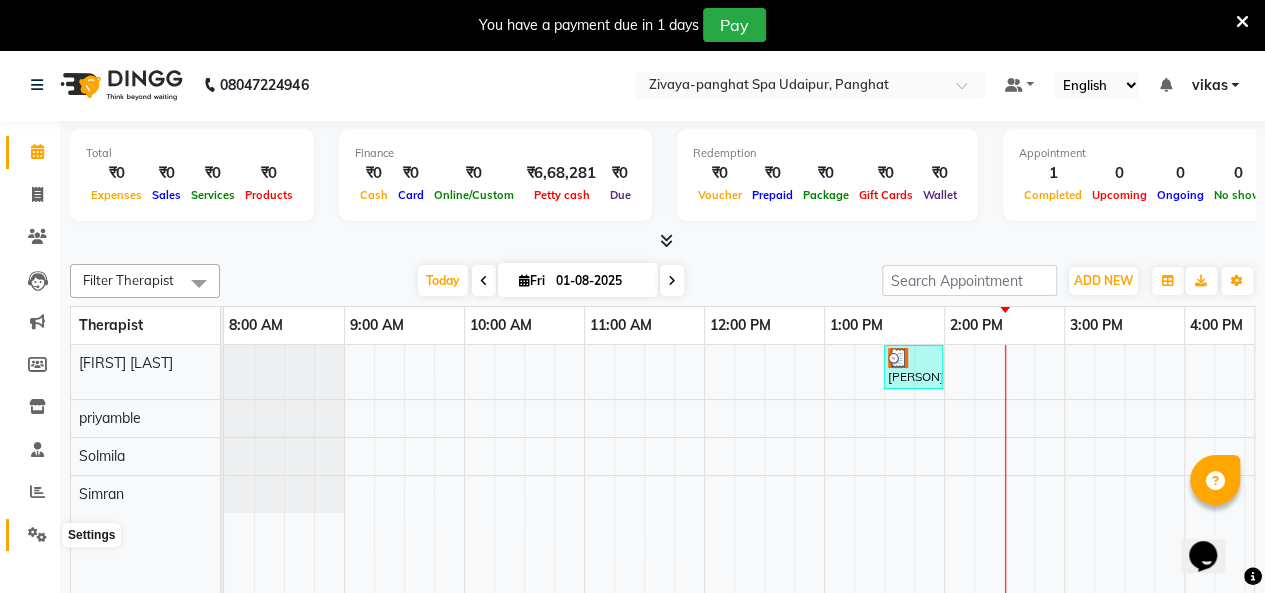 click 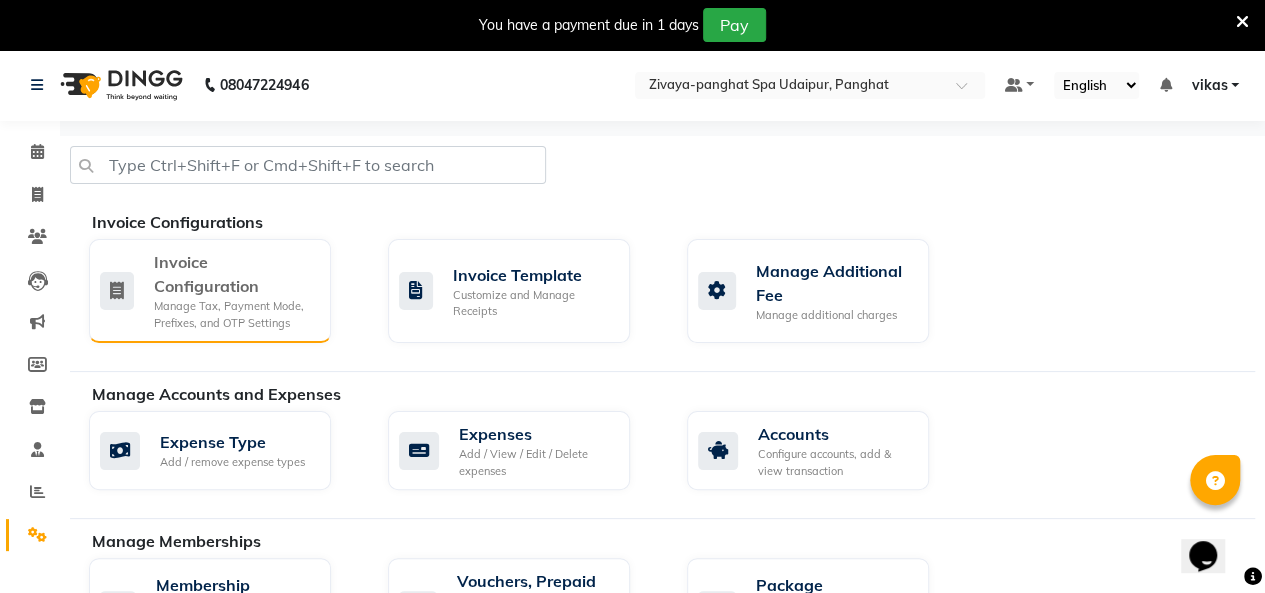 click on "Manage Tax, Payment Mode, Prefixes, and OTP Settings" 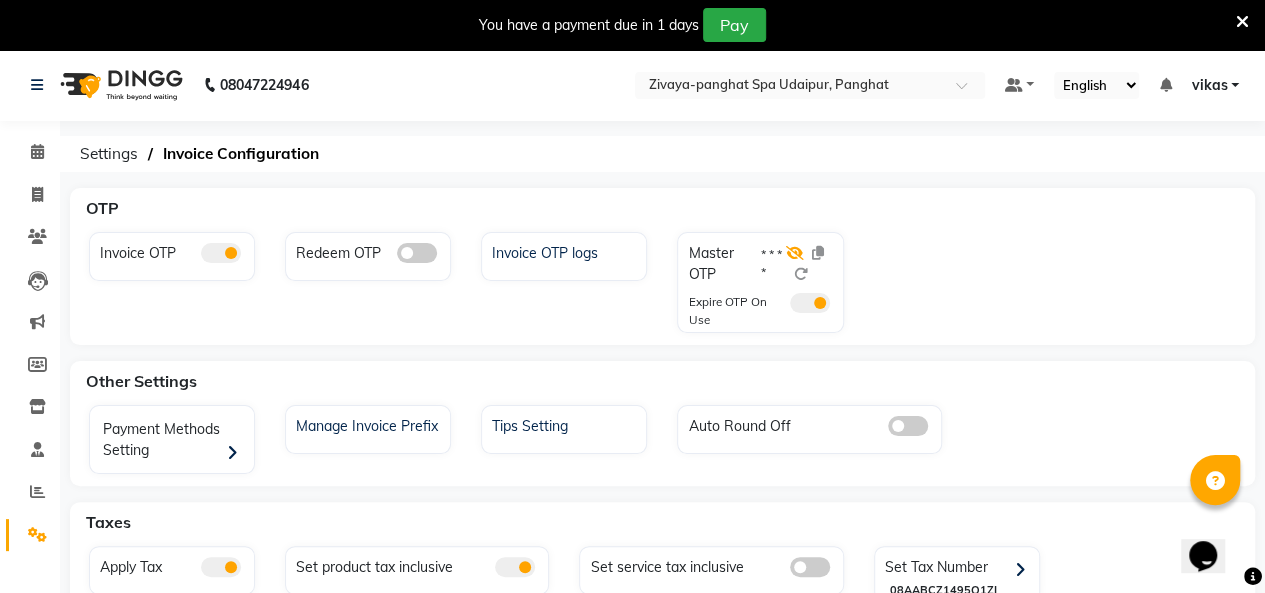 click 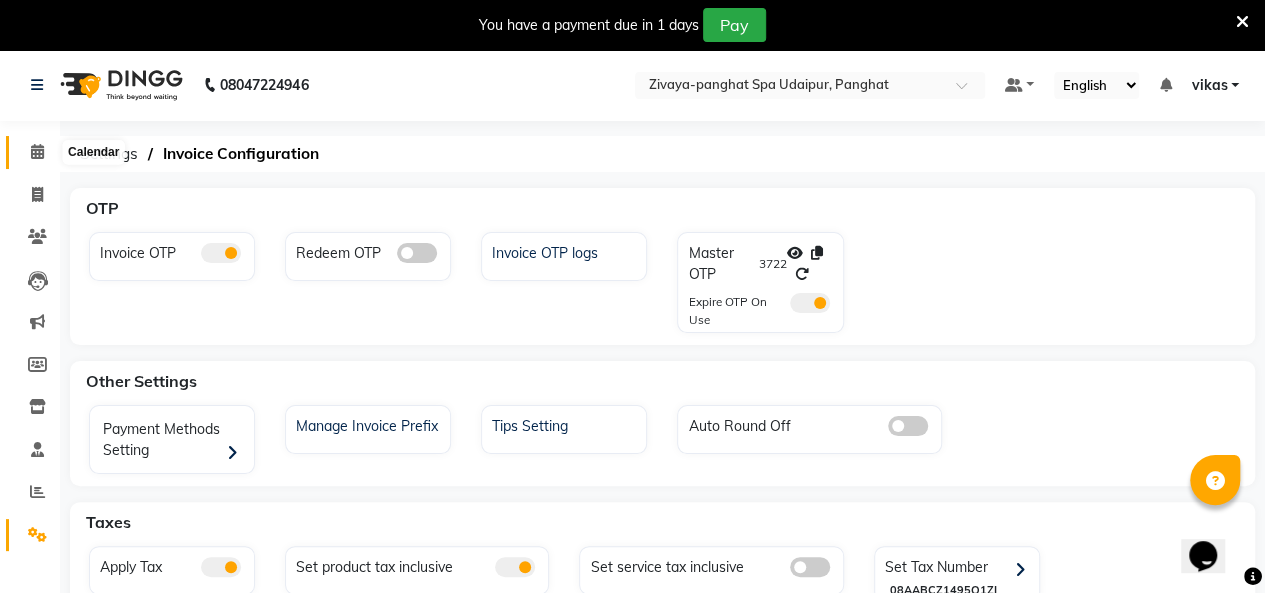 click 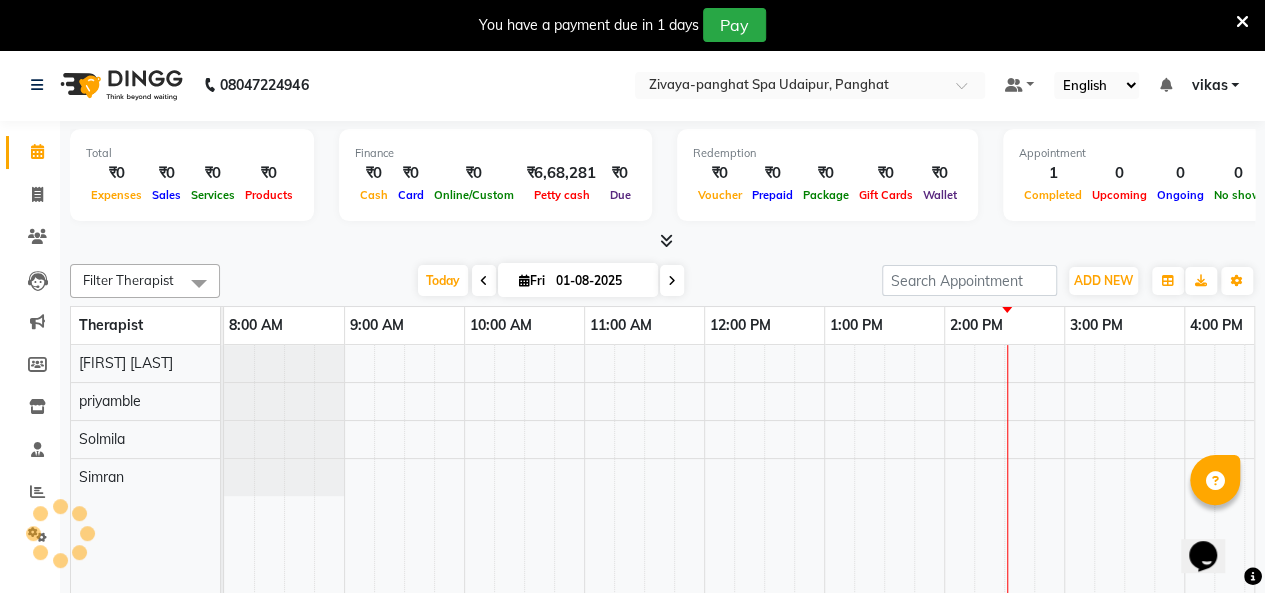 scroll, scrollTop: 0, scrollLeft: 0, axis: both 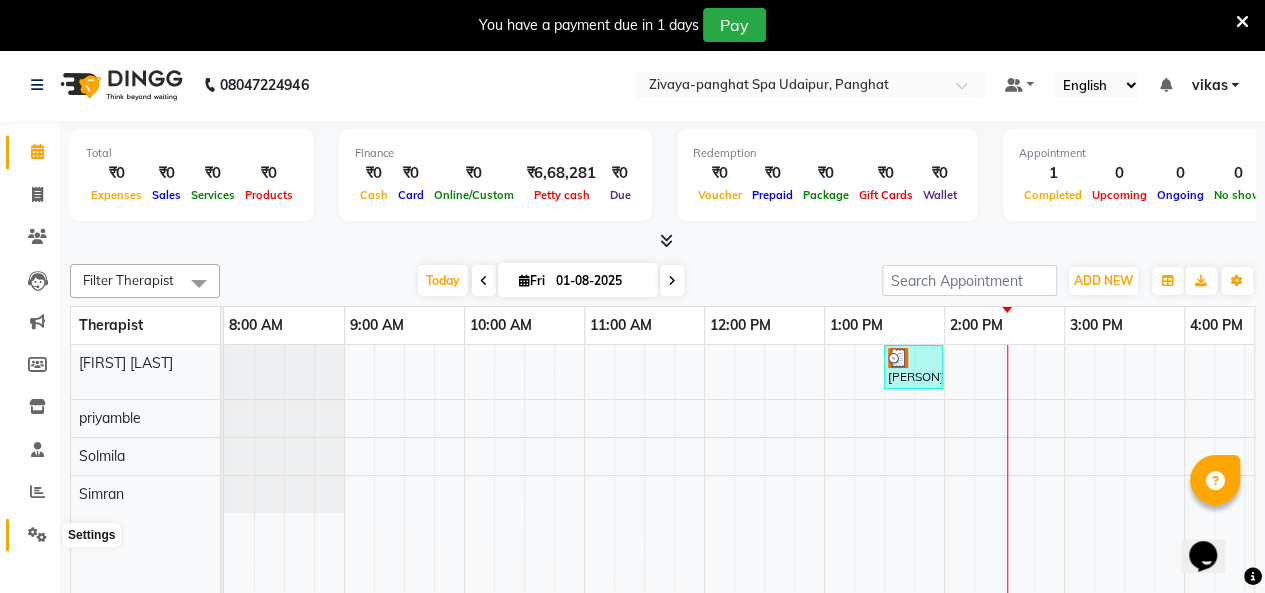 click 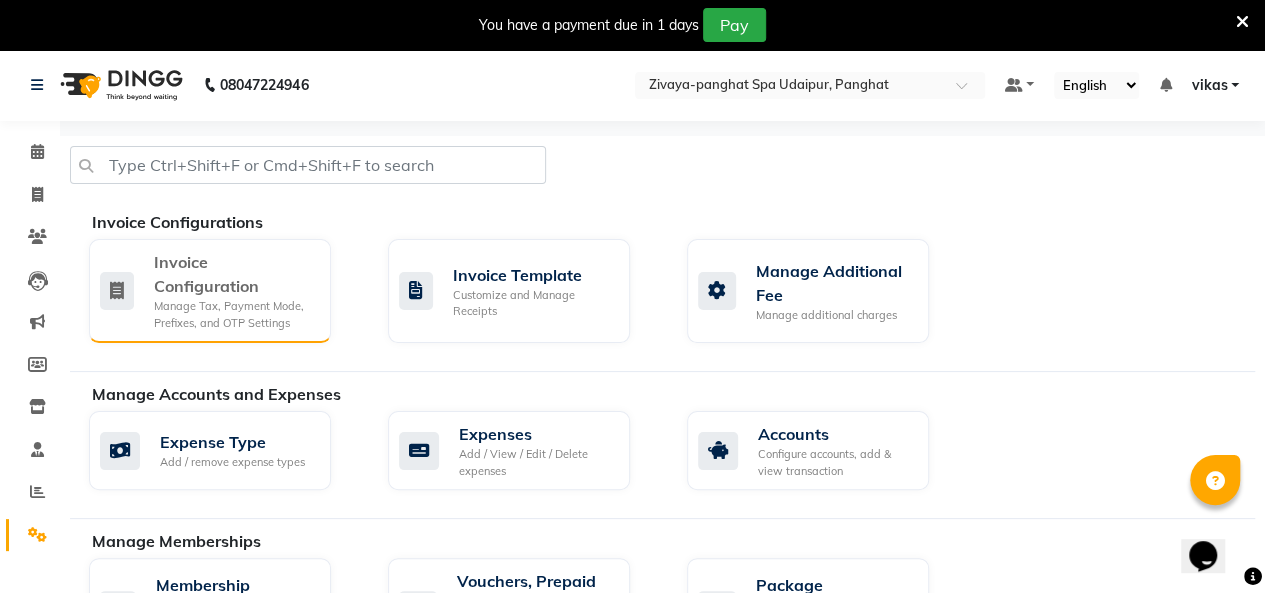 click on "Manage Tax, Payment Mode, Prefixes, and OTP Settings" 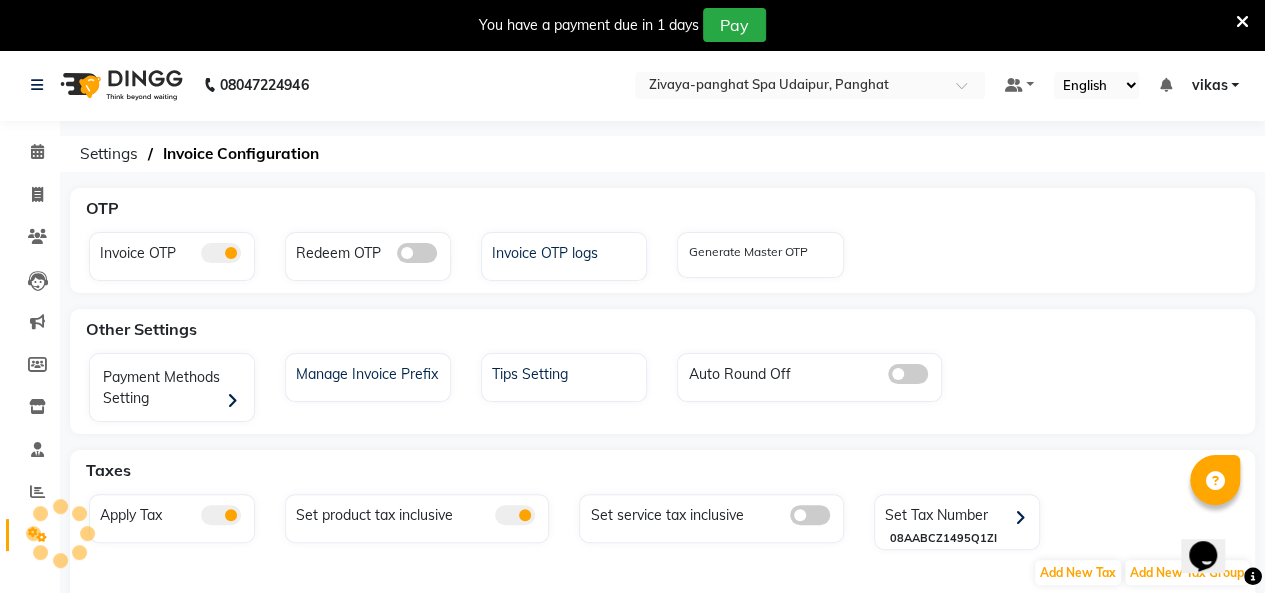 click on "OTP   Invoice OTP   Redeem OTP  Invoice OTP logs Generate Master OTP  Other Settings   Payment Methods Setting  Manage Invoice Prefix Tips Setting  Auto Round Off   Taxes   Apply Tax   Set product tax inclusive   Set service tax inclusive   Set Tax Number   08AABCZ1495Q1ZI  Add New Tax Add New Tax Group Loading..." 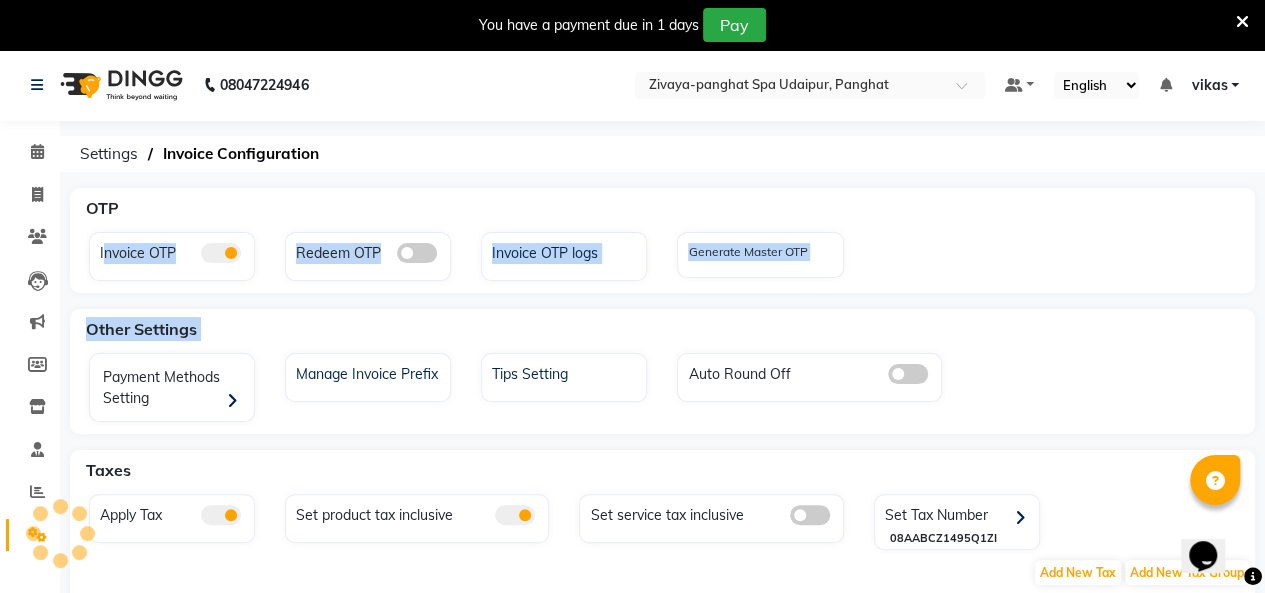 click on "OTP   Invoice OTP   Redeem OTP  Invoice OTP logs Generate Master OTP  Other Settings   Payment Methods Setting  Manage Invoice Prefix Tips Setting  Auto Round Off   Taxes   Apply Tax   Set product tax inclusive   Set service tax inclusive   Set Tax Number   08AABCZ1495Q1ZI  Add New Tax Add New Tax Group Loading..." 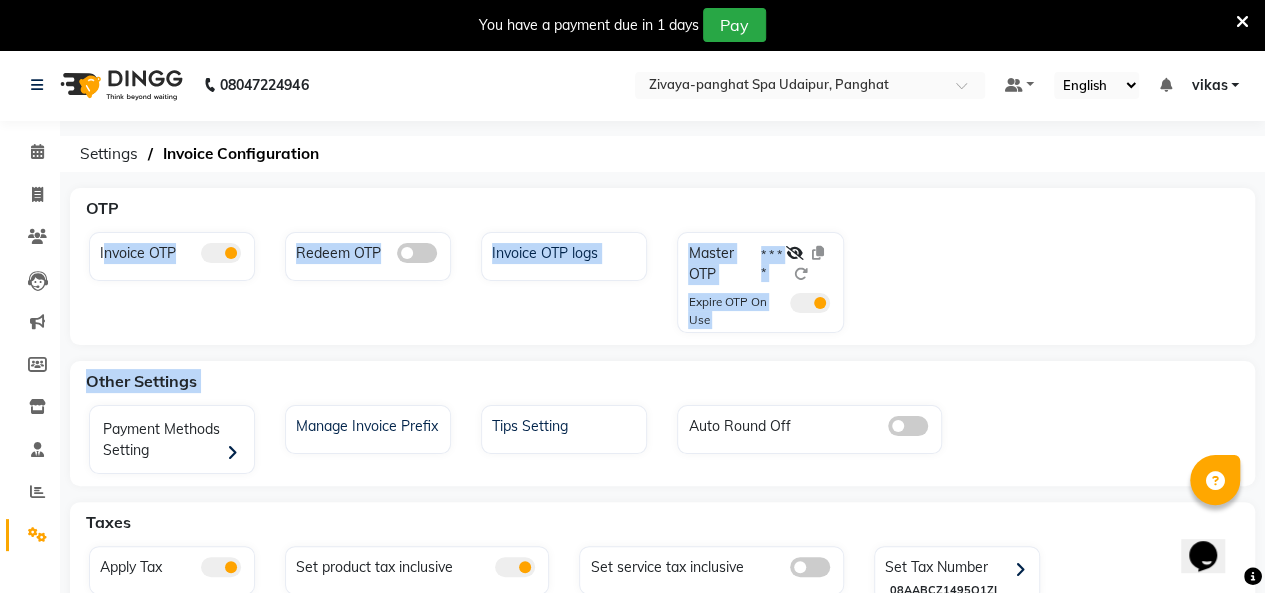 click on "Invoice OTP" 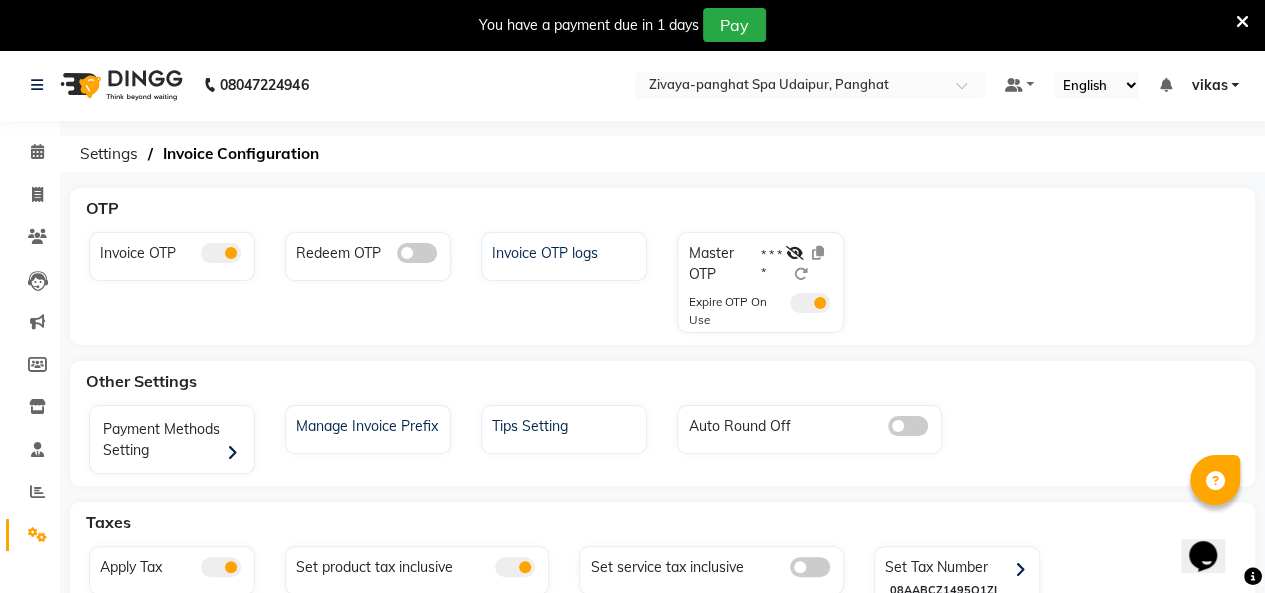 click on "Invoice OTP" 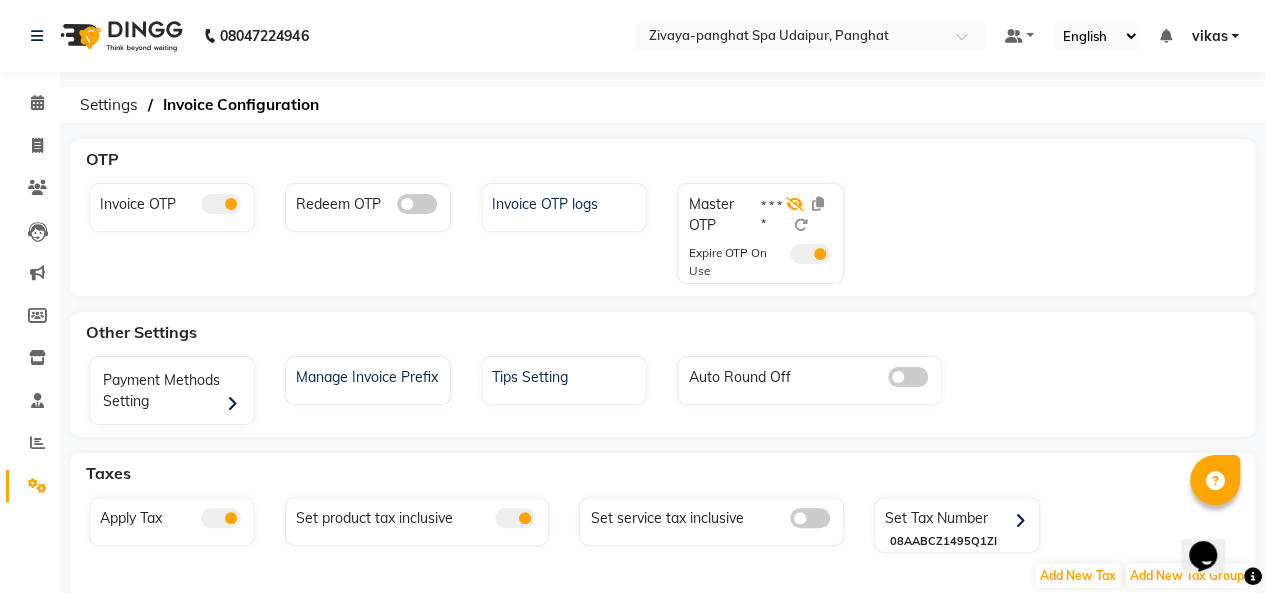 click 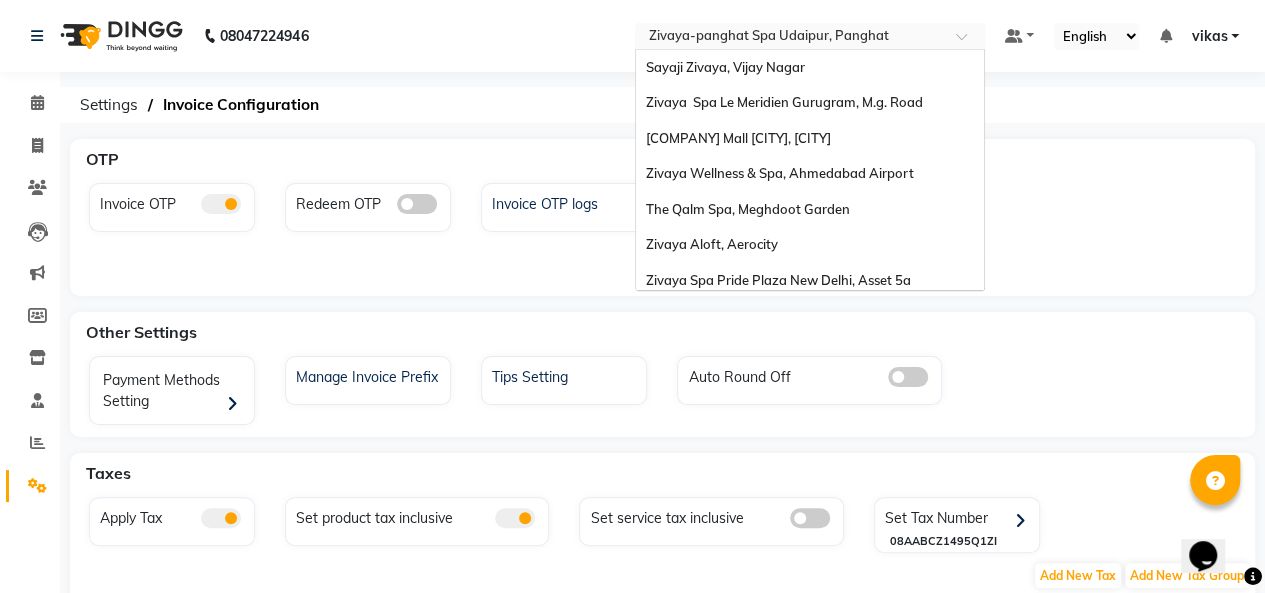 click on "Select Location × Zivaya-panghat Spa Udaipur, Panghat" at bounding box center (810, 36) 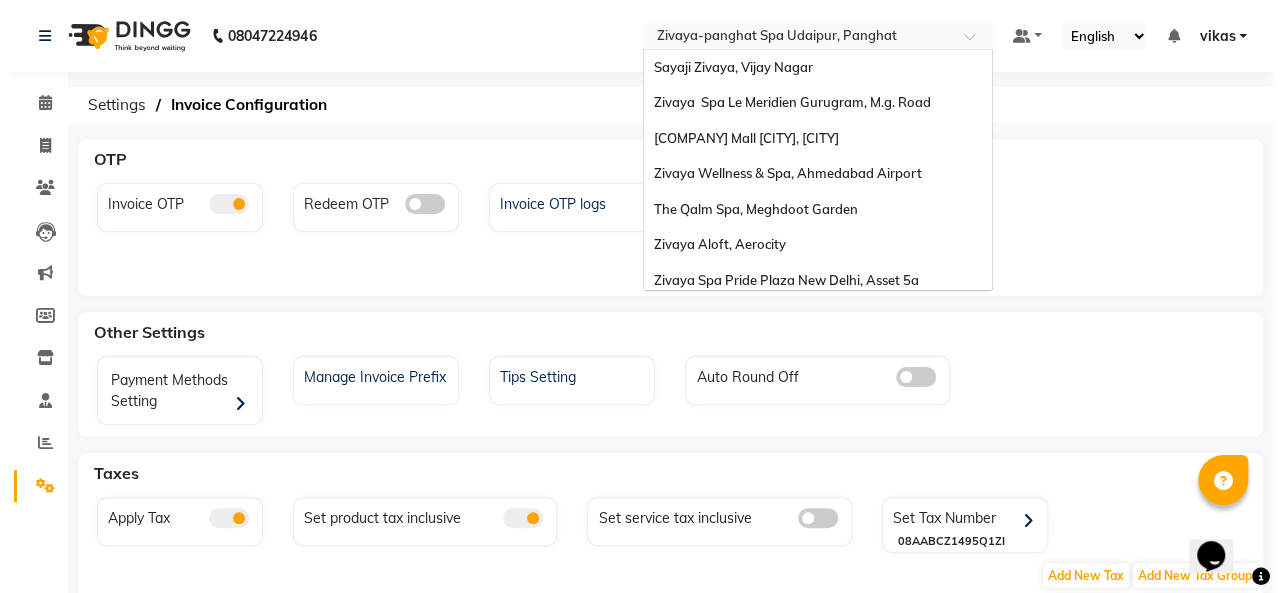 scroll, scrollTop: 241, scrollLeft: 0, axis: vertical 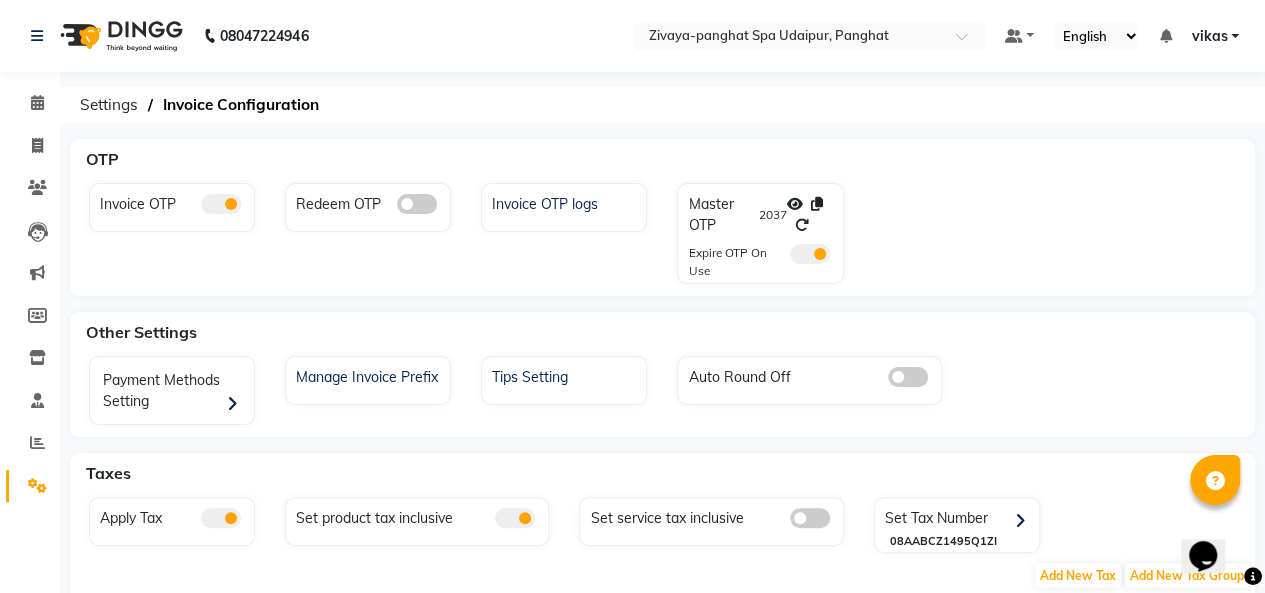 click on "08047224946 Select Location × Zivaya-panghat Spa Udaipur, Panghat  Default Panel My Panel English ENGLISH Español العربية मराठी हिंदी ગુજરાતી தமிழ் 中文 Notifications nothing to show vikas Manage Profile Change Password Sign out  Version:3.15.11" 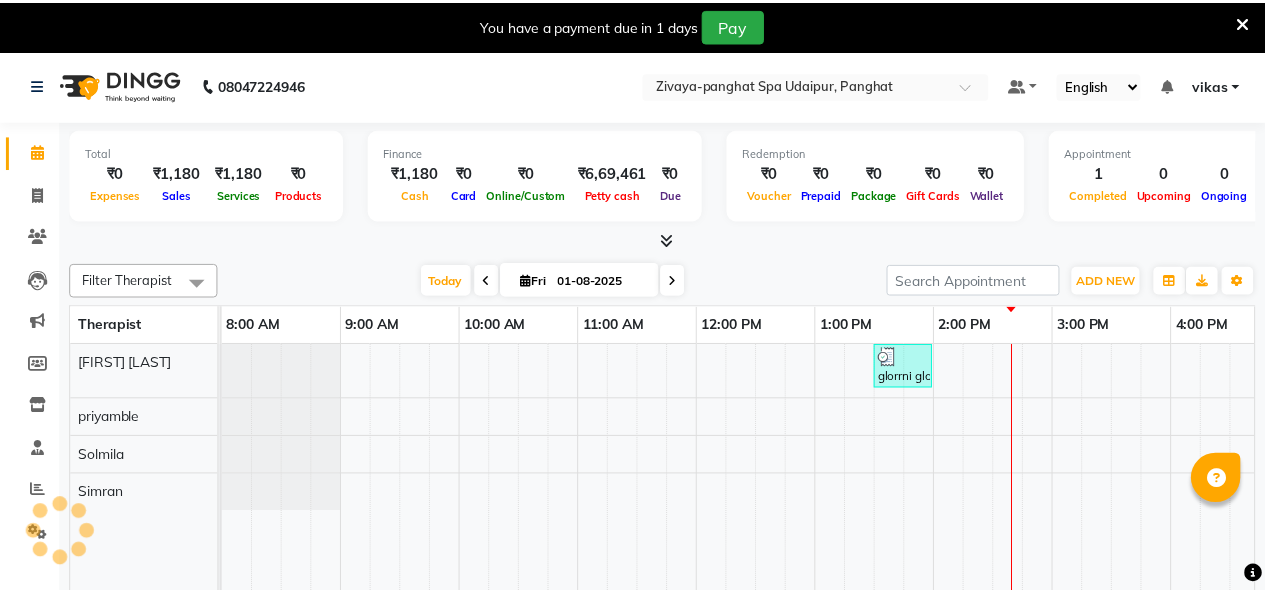 scroll, scrollTop: 0, scrollLeft: 0, axis: both 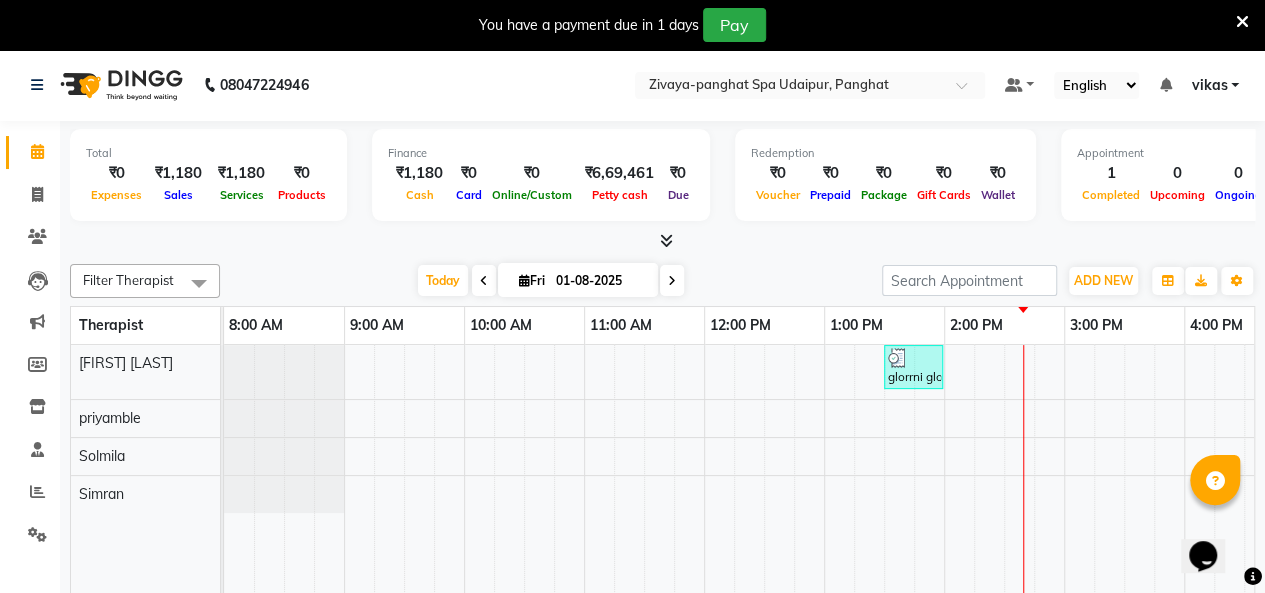 click at bounding box center (1242, 22) 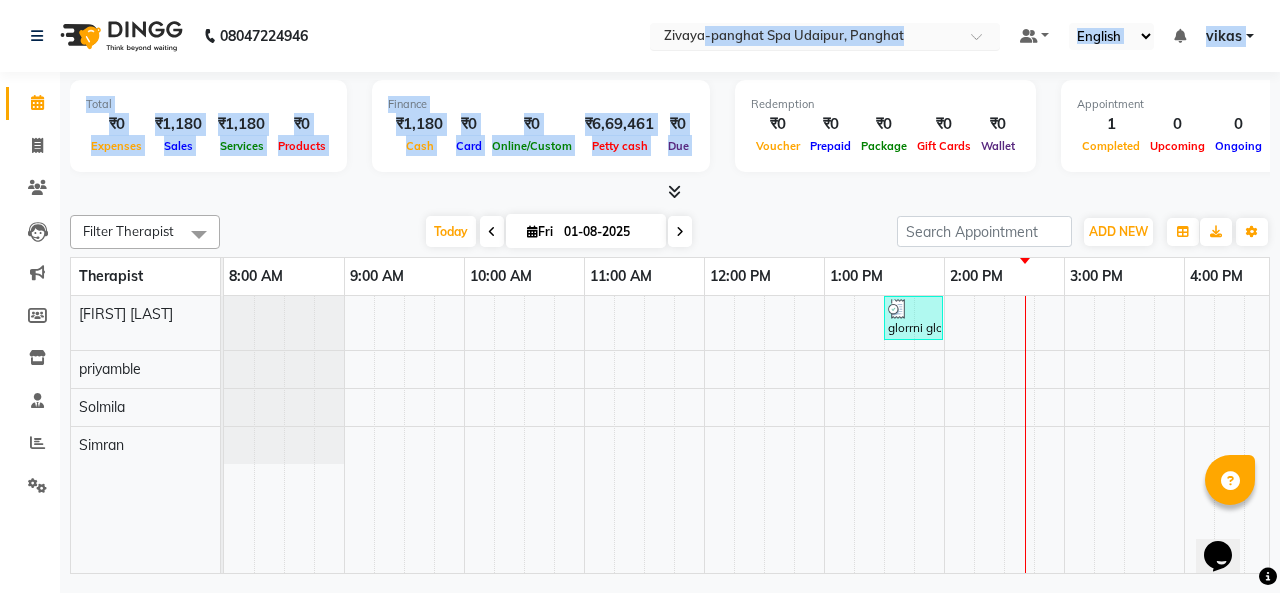 drag, startPoint x: 726, startPoint y: 79, endPoint x: 705, endPoint y: 47, distance: 38.27532 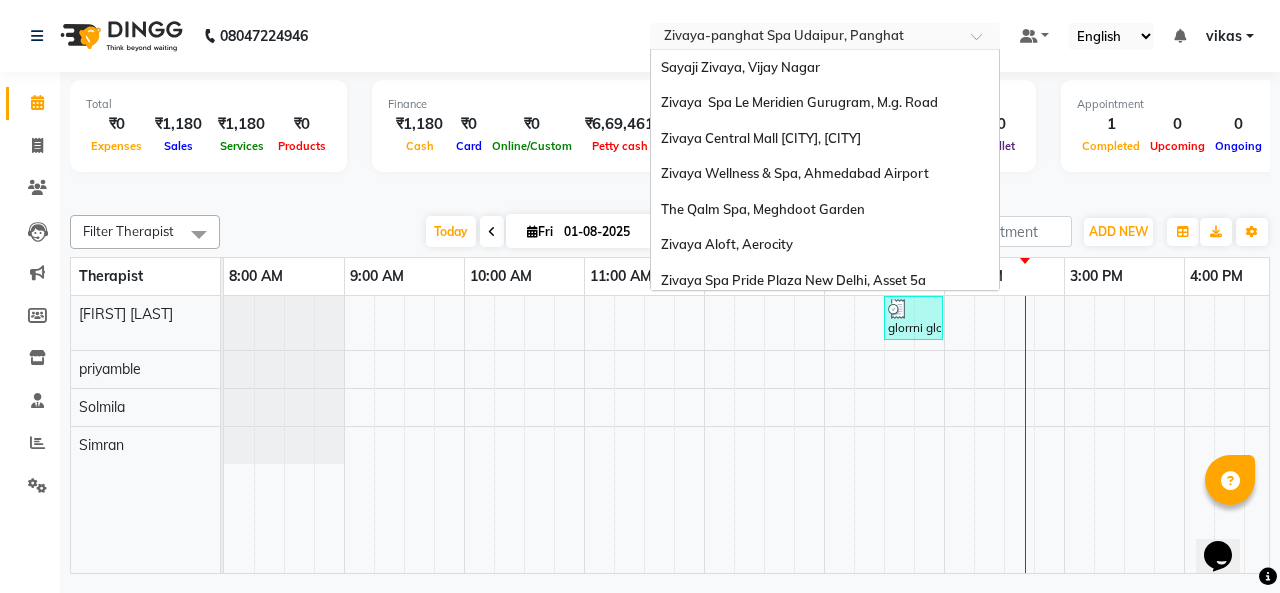 scroll, scrollTop: 241, scrollLeft: 0, axis: vertical 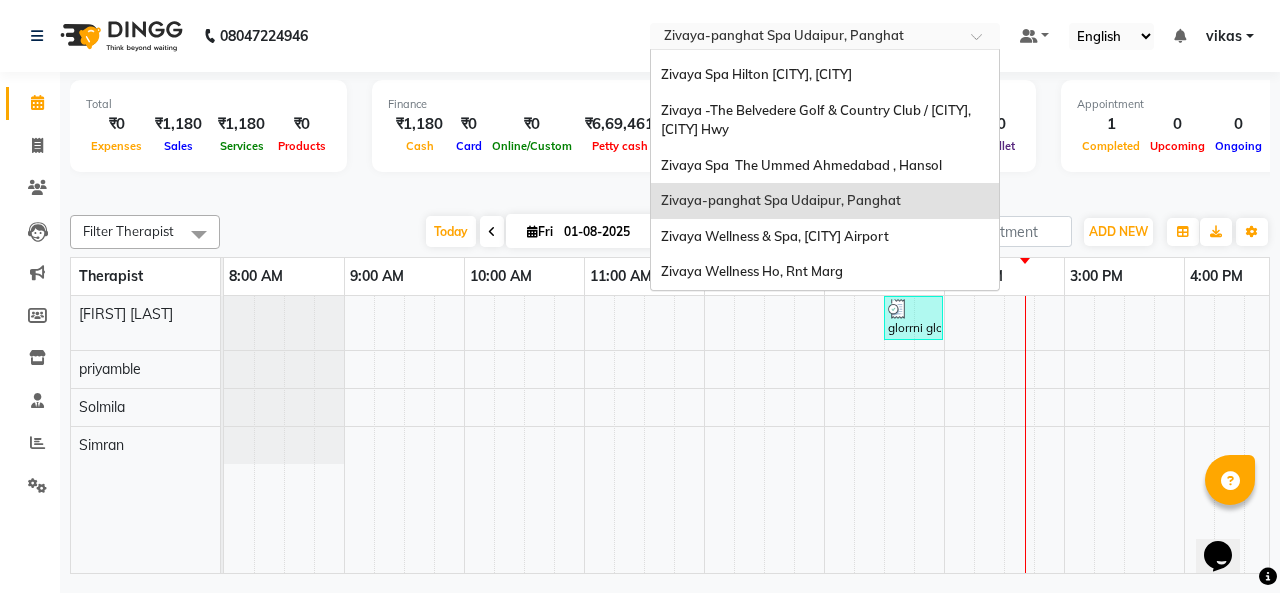 click at bounding box center (805, 38) 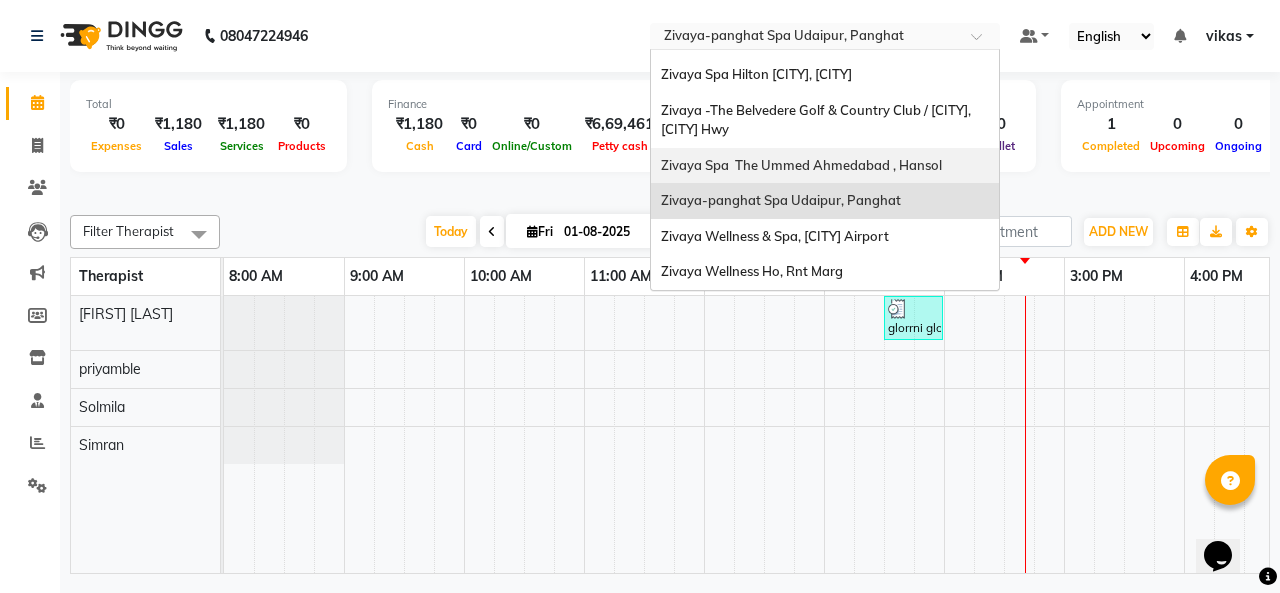 click on "Zivaya Spa  The Ummed Ahmedabad , Hansol" at bounding box center (801, 165) 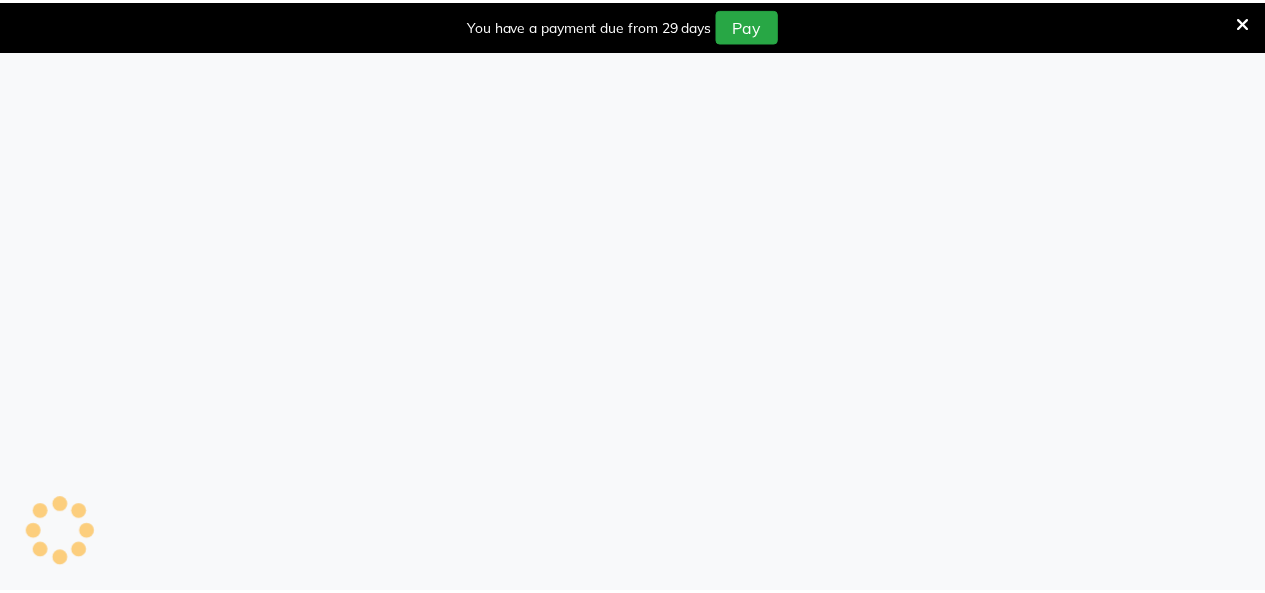 scroll, scrollTop: 0, scrollLeft: 0, axis: both 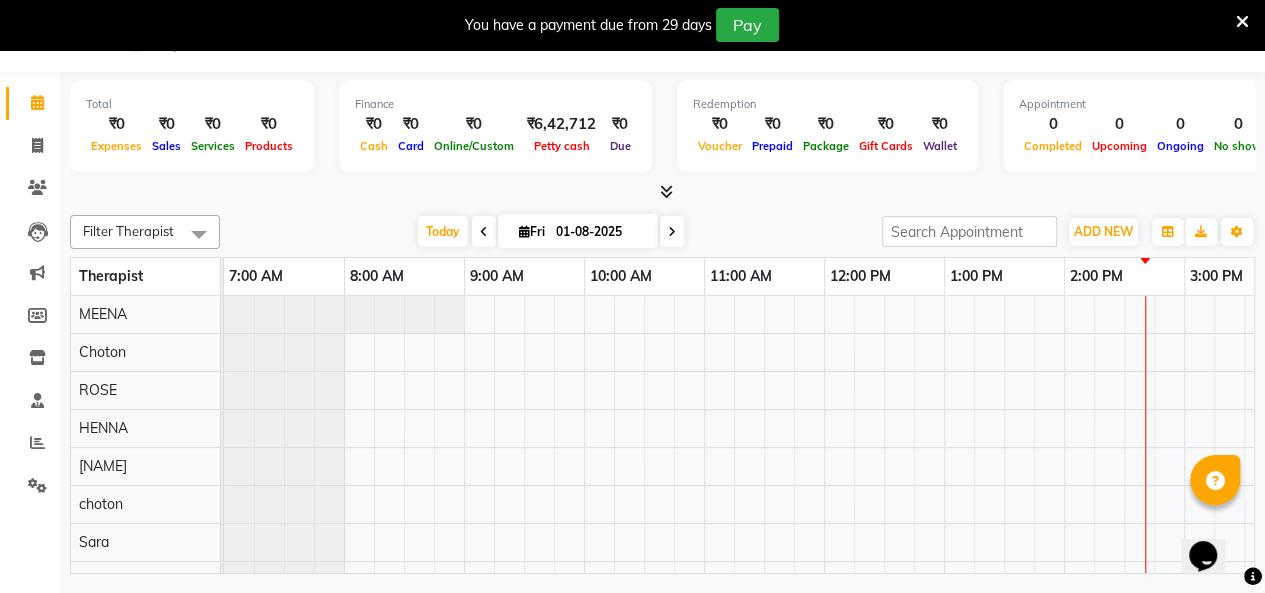 click on "You have a payment due from 29 days   Pay" at bounding box center [622, 25] 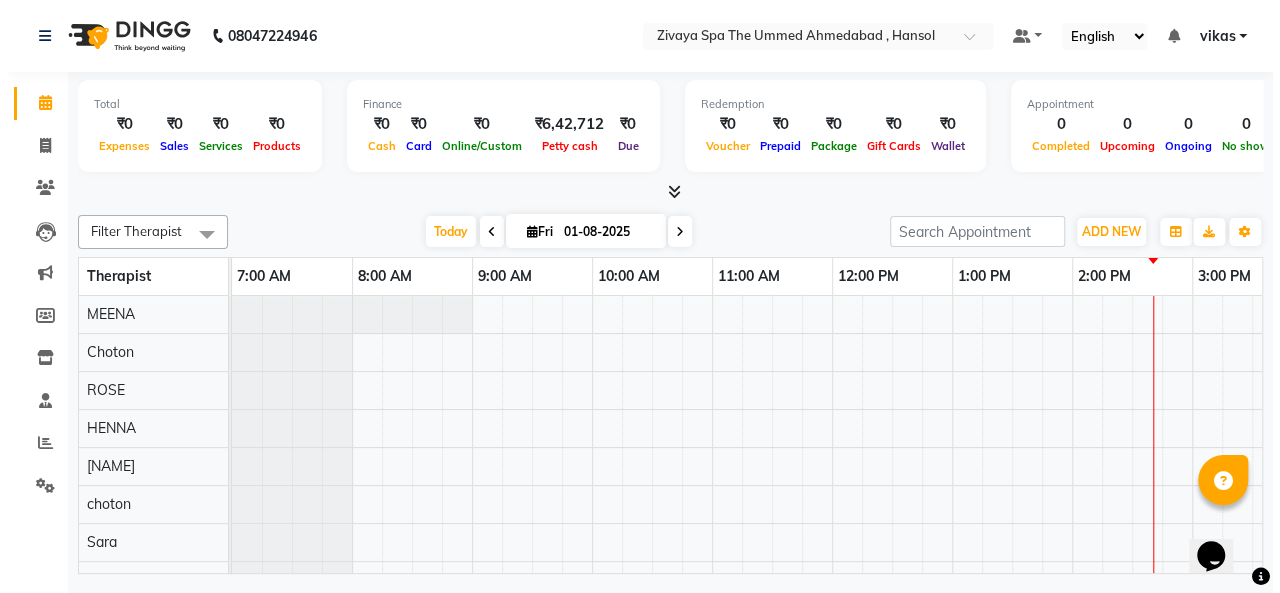 scroll, scrollTop: 0, scrollLeft: 0, axis: both 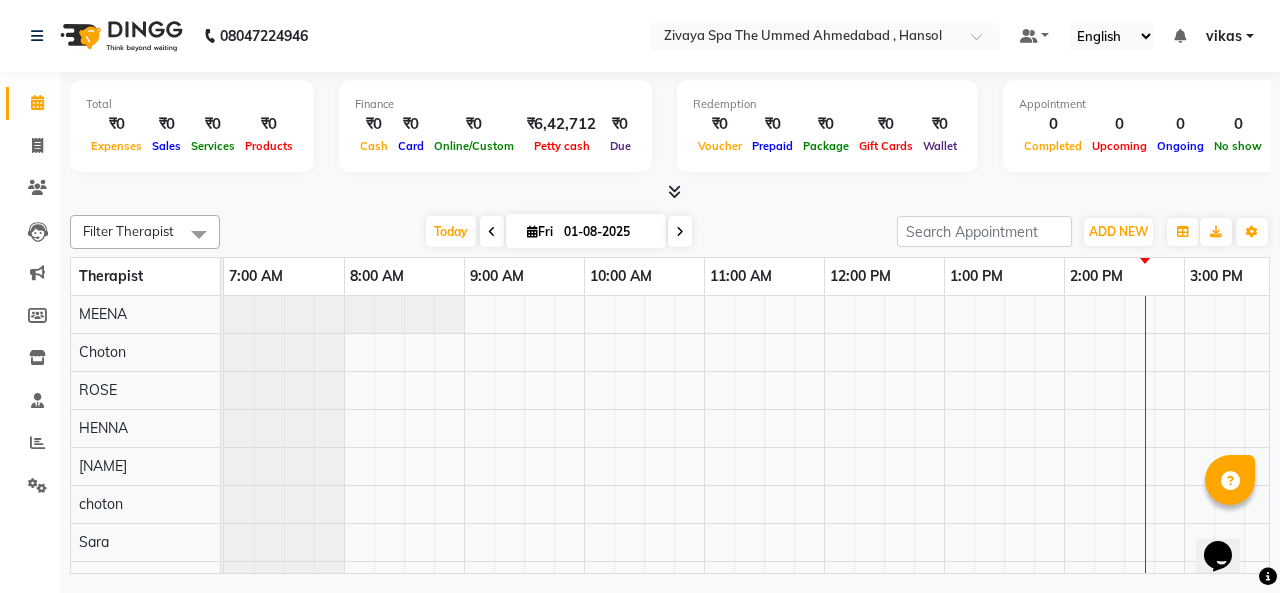 click on "08047224946 Select Location × Zivaya Spa  The Ummed Ahmedabad , Hansol Default Panel My Panel English ENGLISH Español العربية मराठी हिंदी ગુજરાતી தமிழ் 中文 Notifications nothing to show vikas Manage Profile Change Password Sign out  Version:3.15.11" 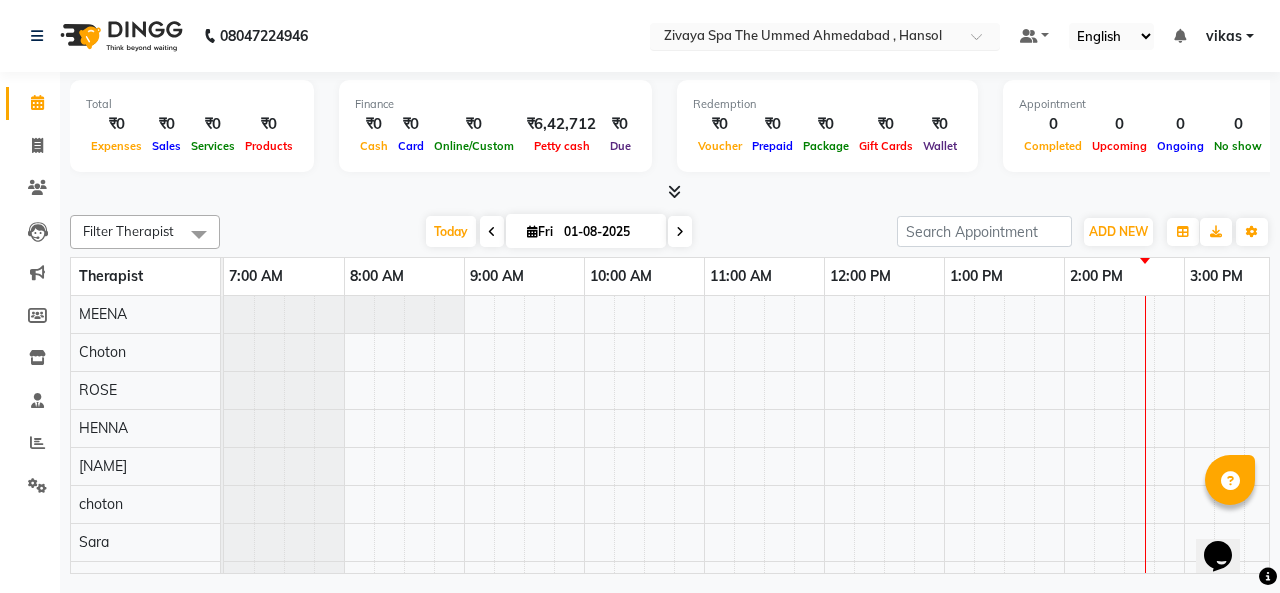 click at bounding box center (805, 38) 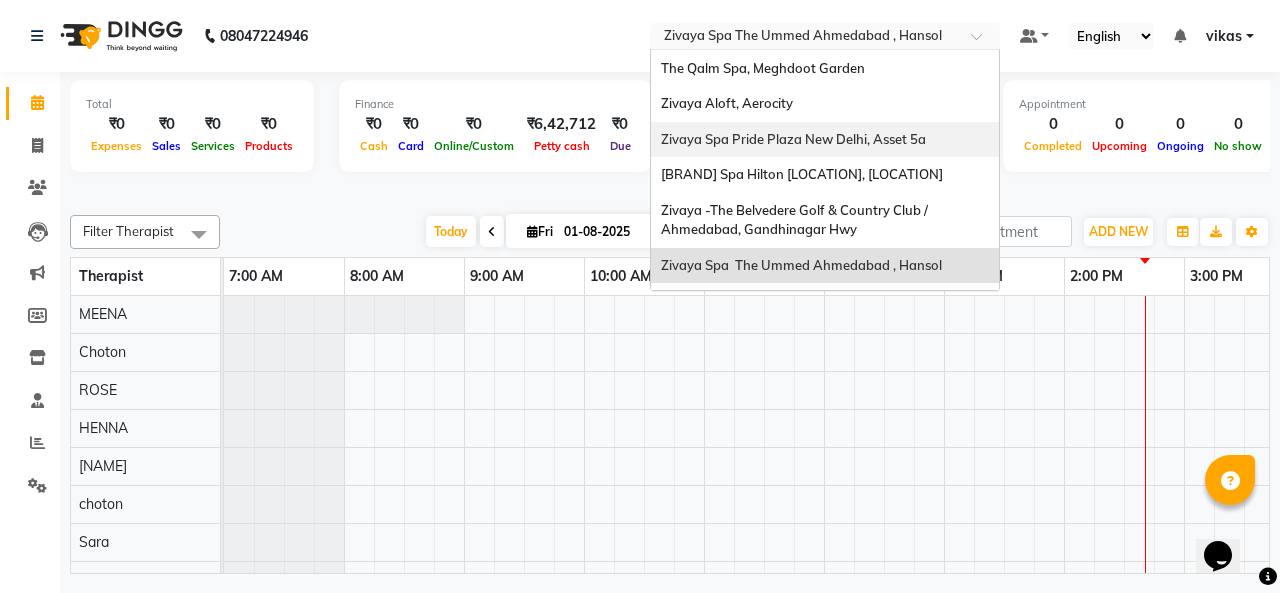 scroll, scrollTop: 41, scrollLeft: 0, axis: vertical 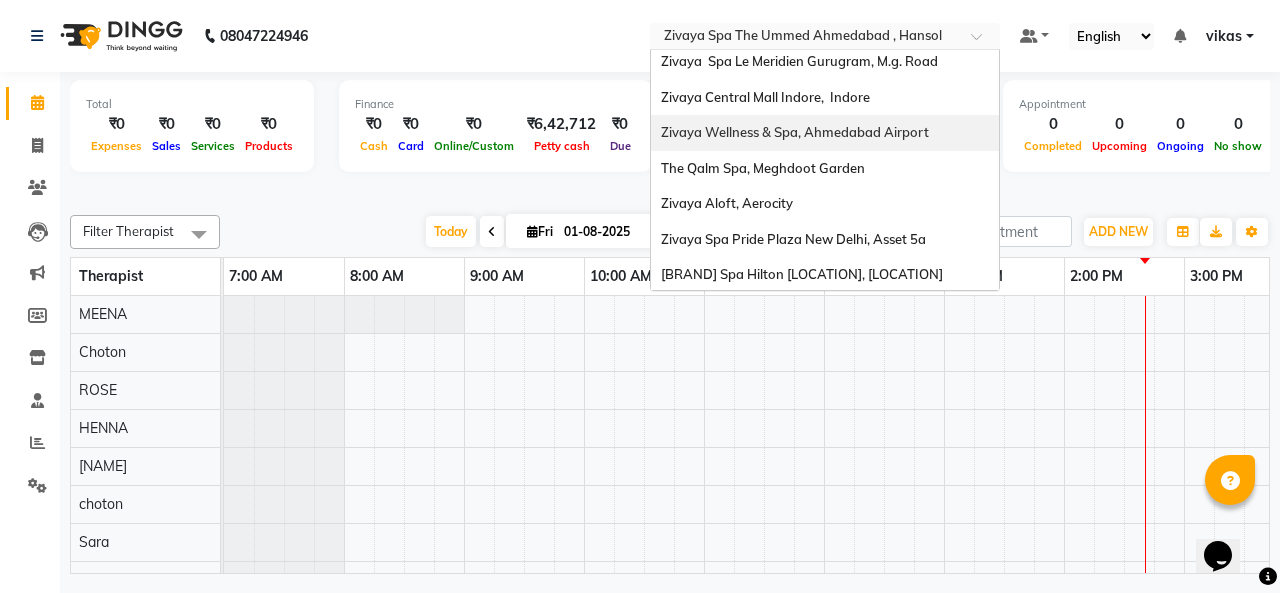 click on "Zivaya Wellness & Spa, Ahmedabad Airport" at bounding box center (795, 132) 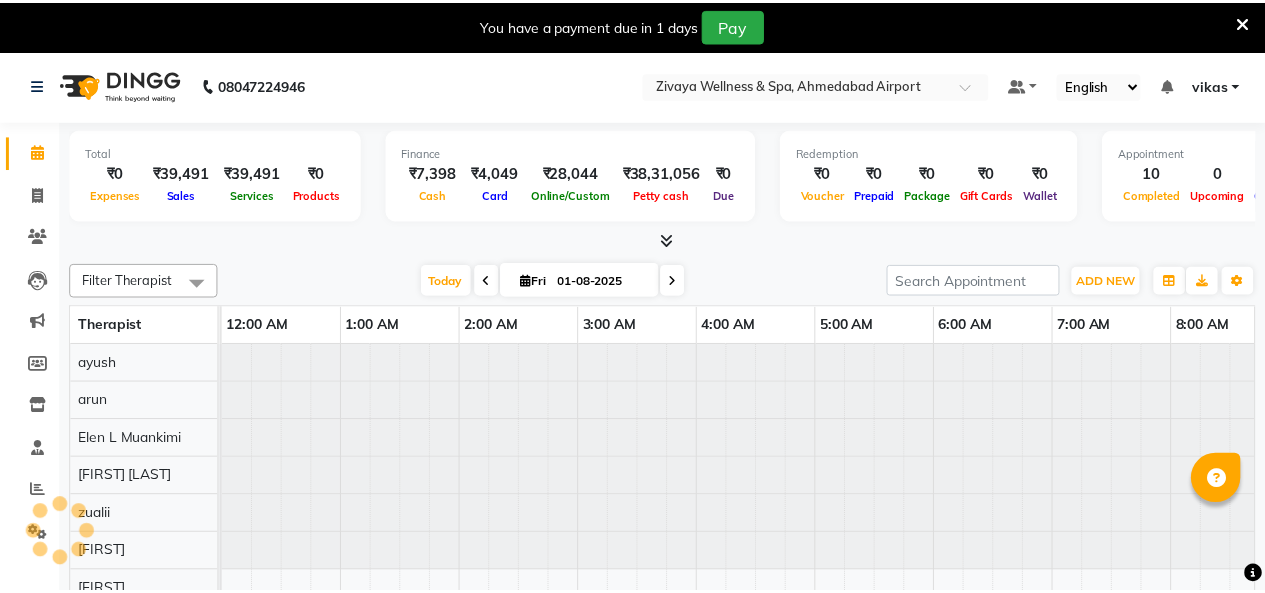 scroll, scrollTop: 0, scrollLeft: 0, axis: both 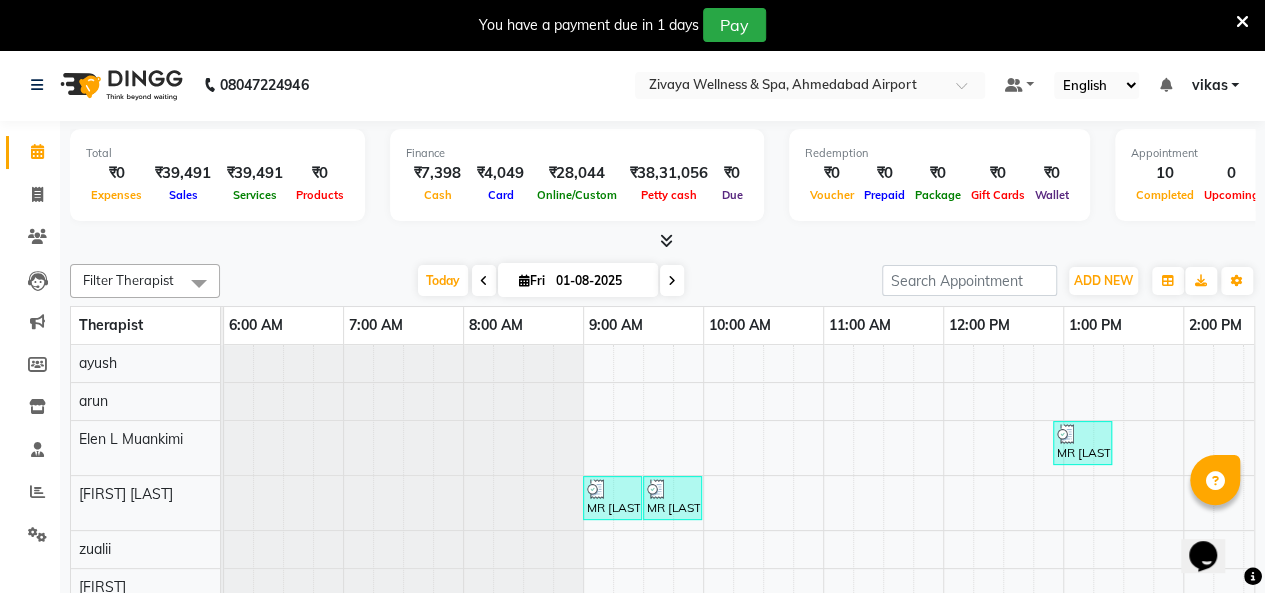 click at bounding box center [1242, 22] 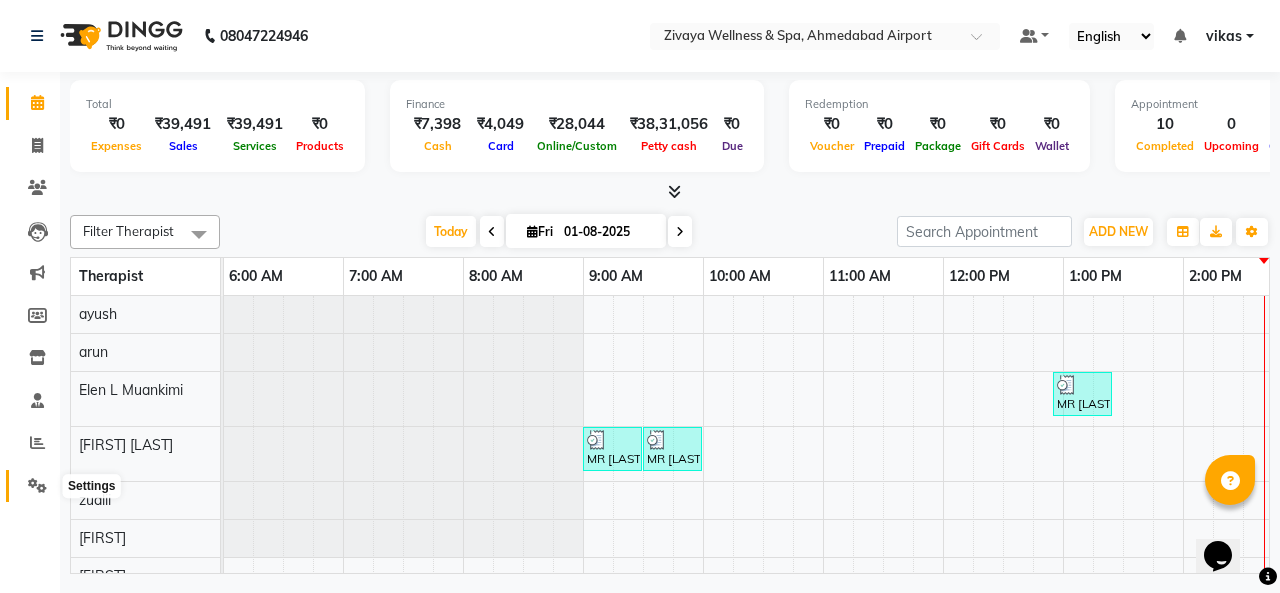 click 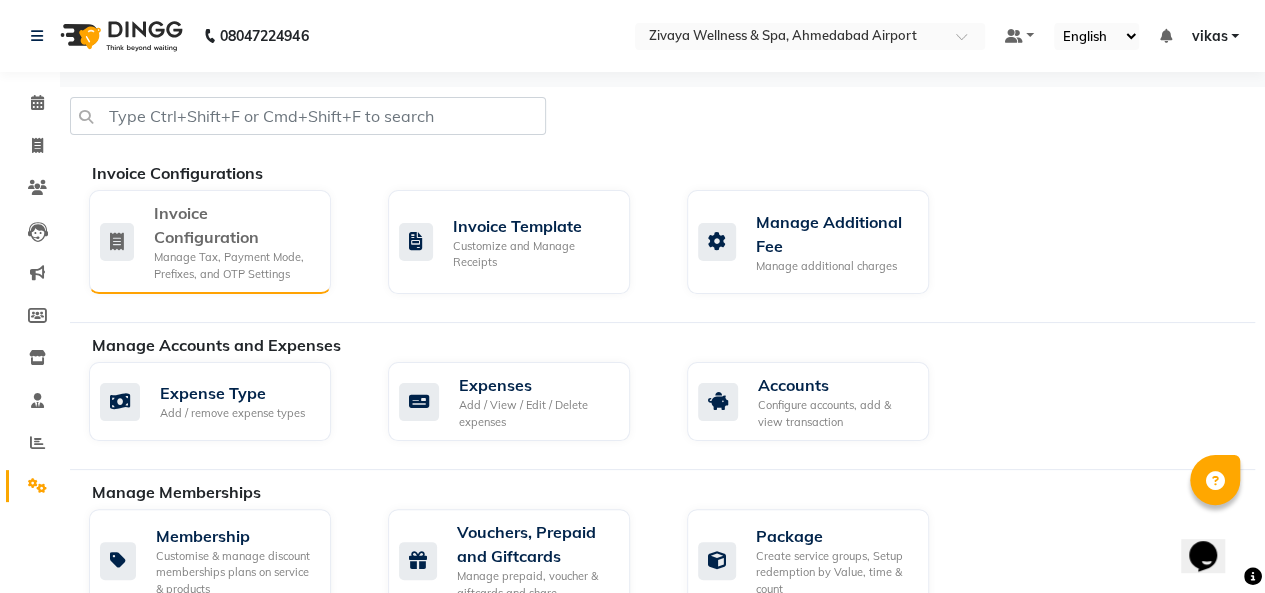 click on "Invoice Configuration Manage Tax, Payment Mode, Prefixes, and OTP Settings" 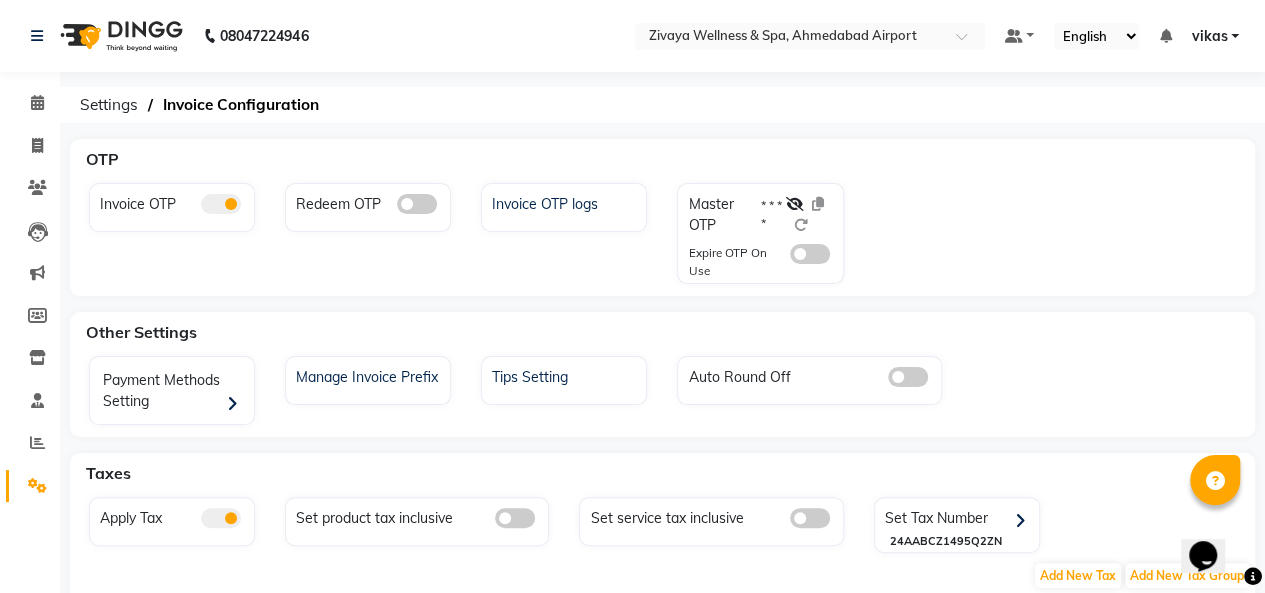 click 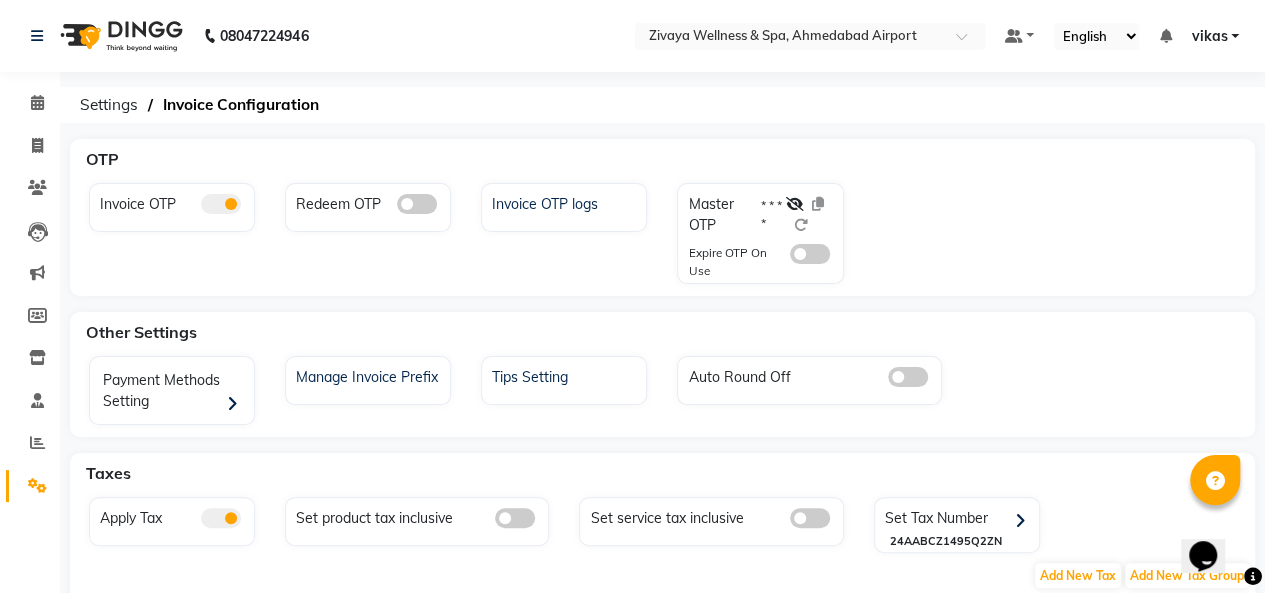 click 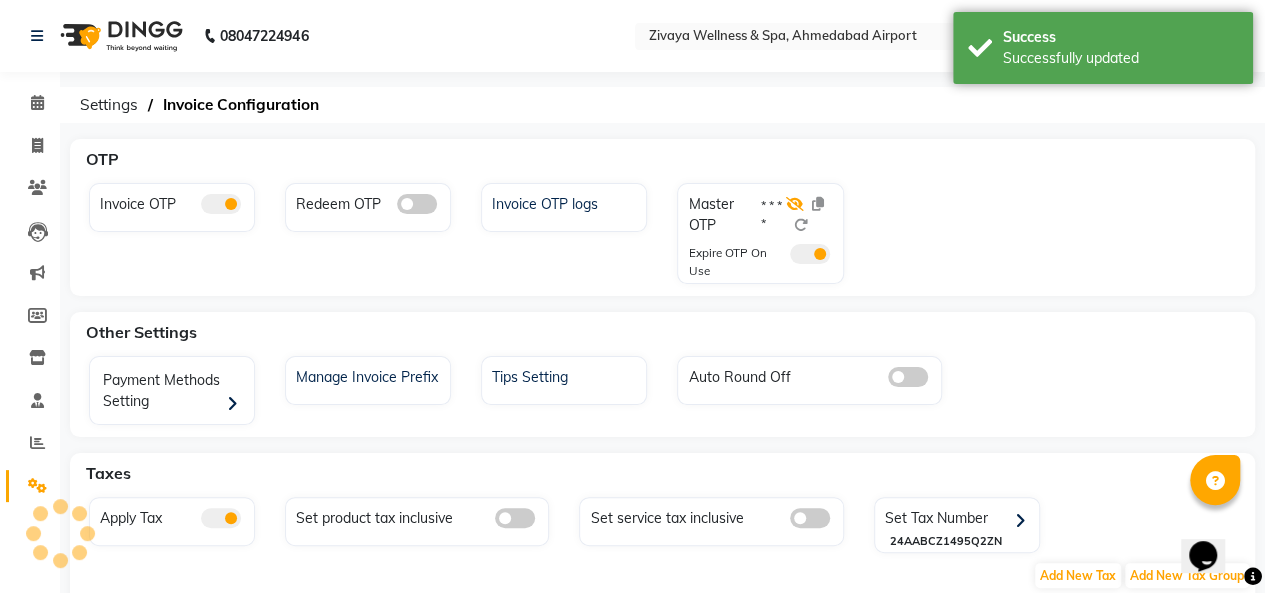 click 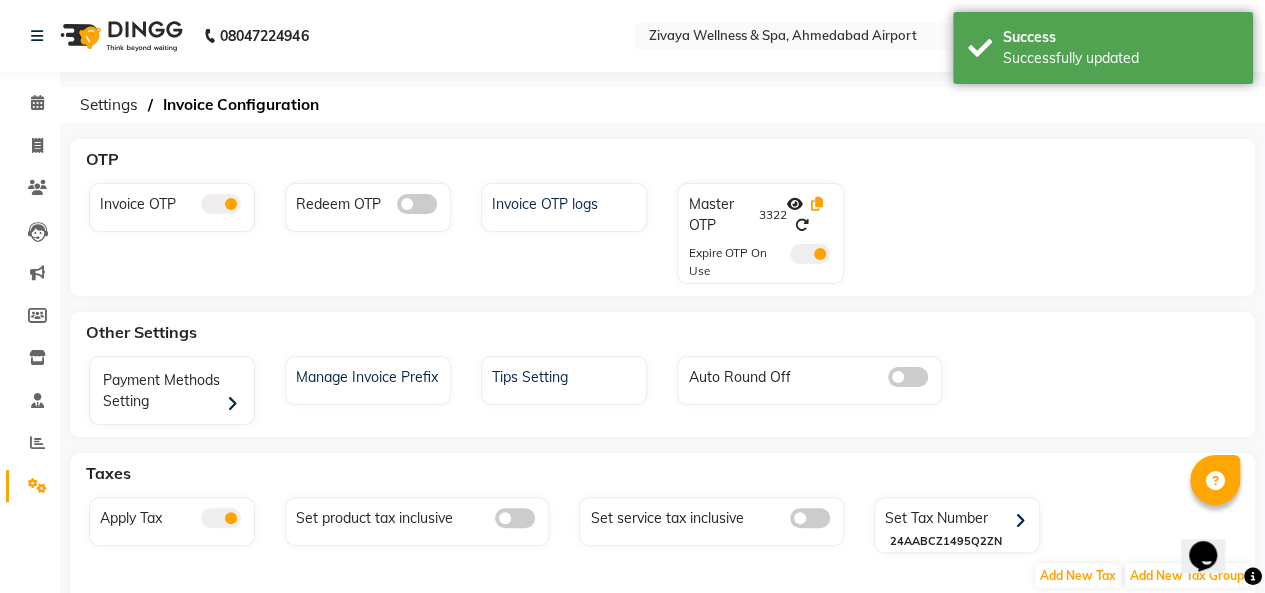 click 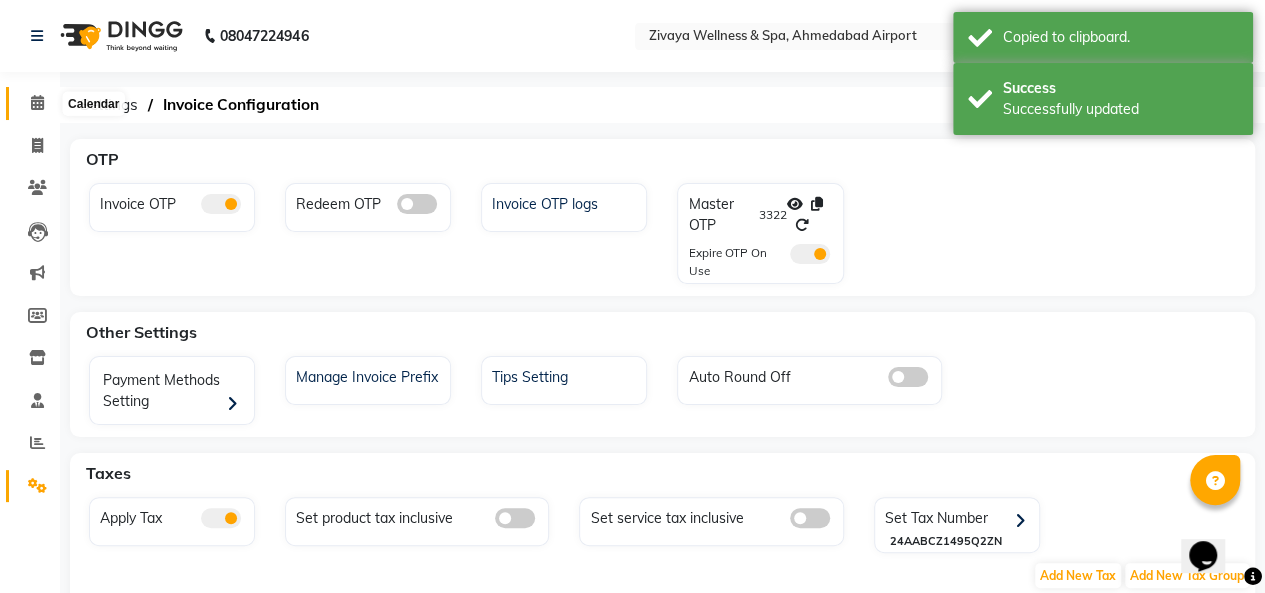 click 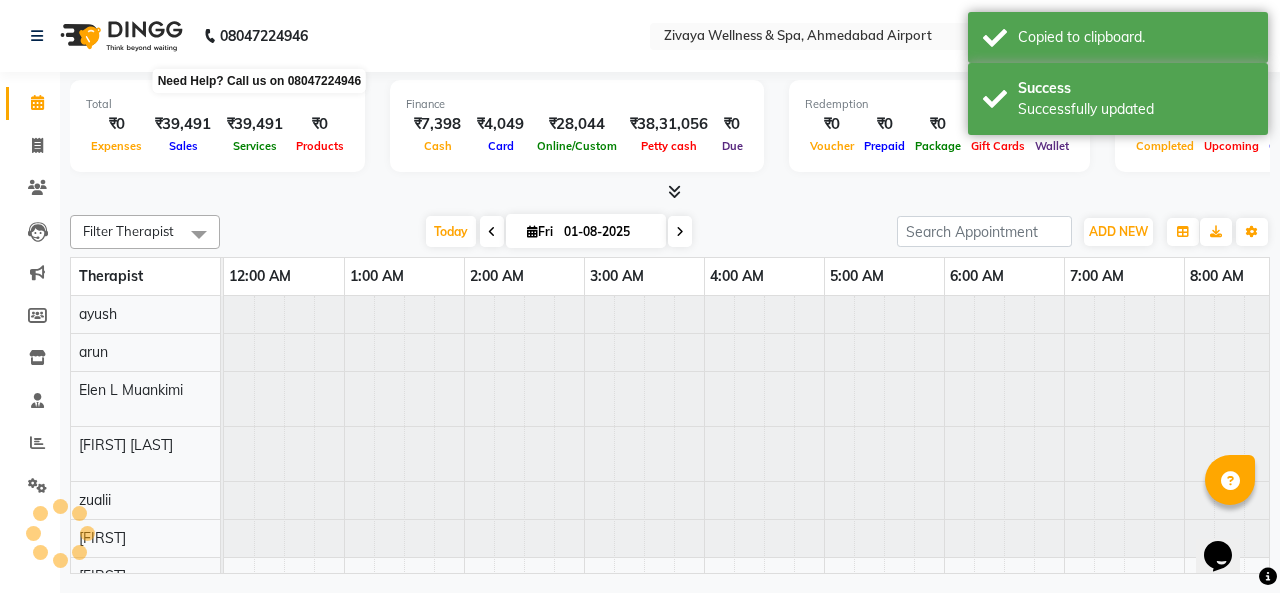 scroll, scrollTop: 0, scrollLeft: 721, axis: horizontal 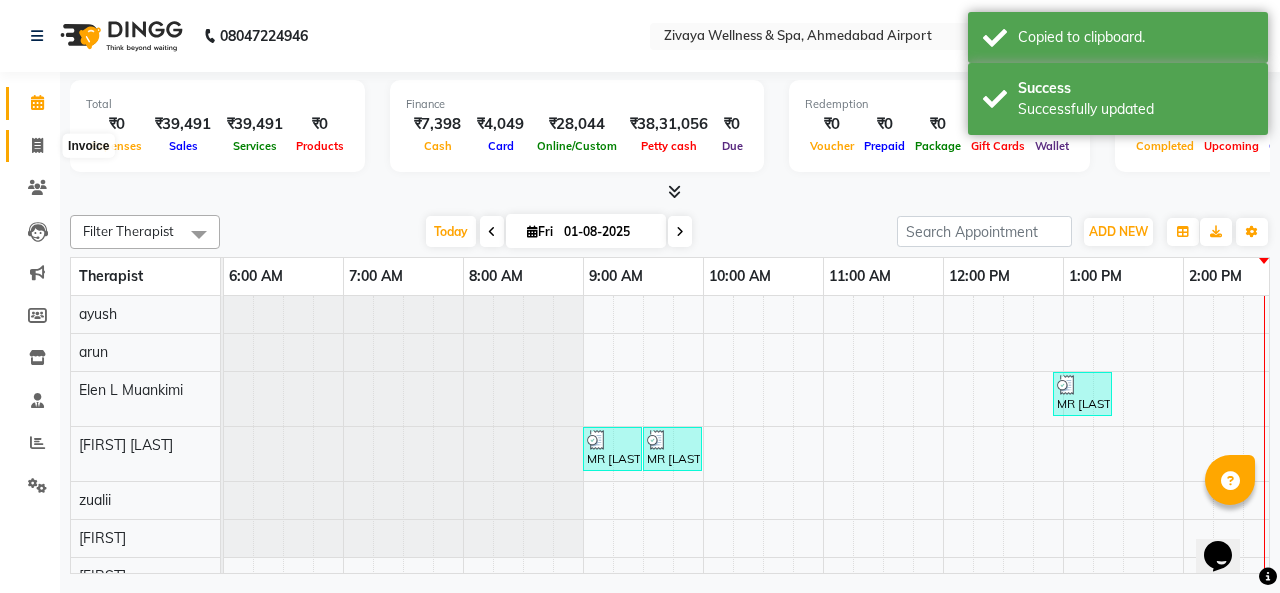 click 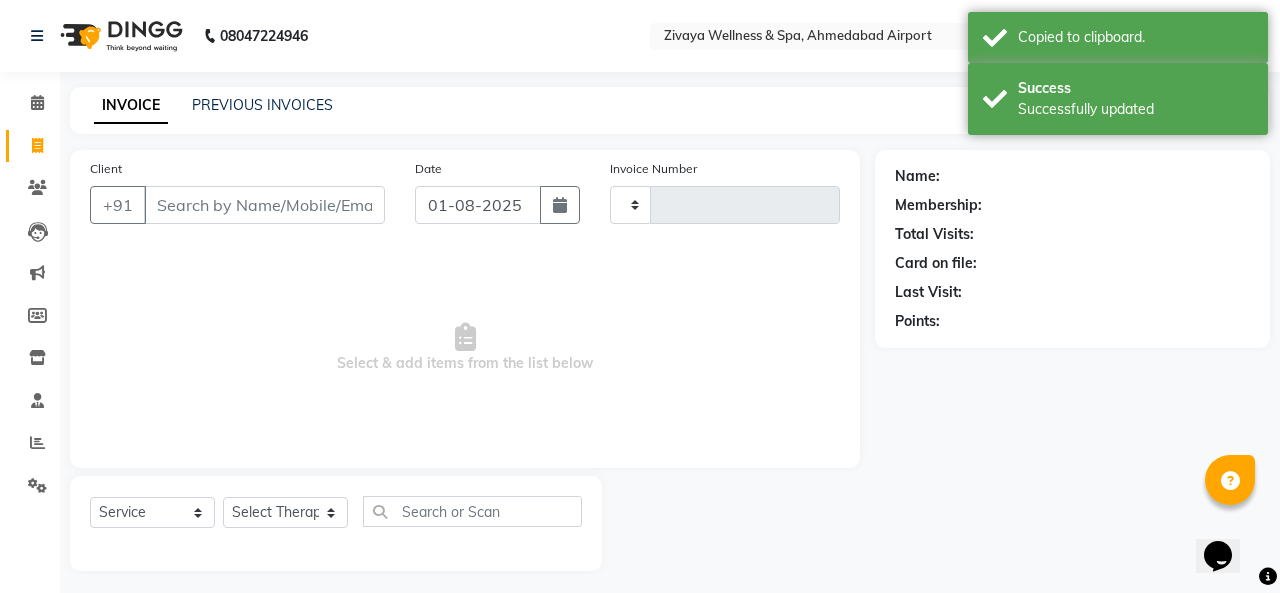 type on "1775" 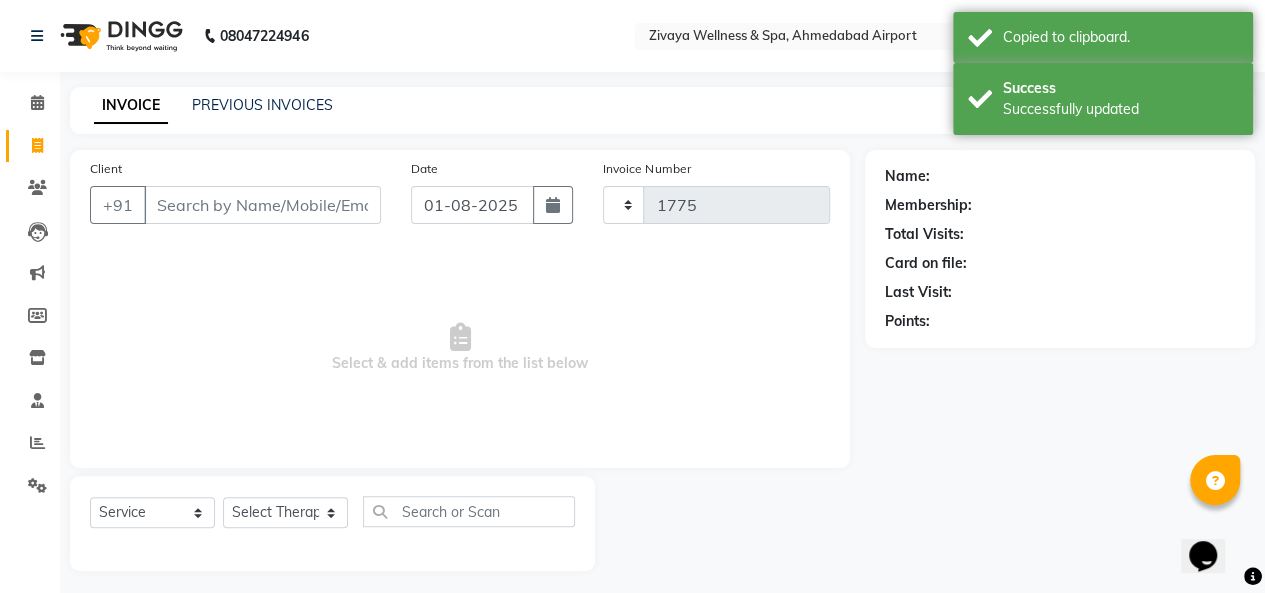 select on "7070" 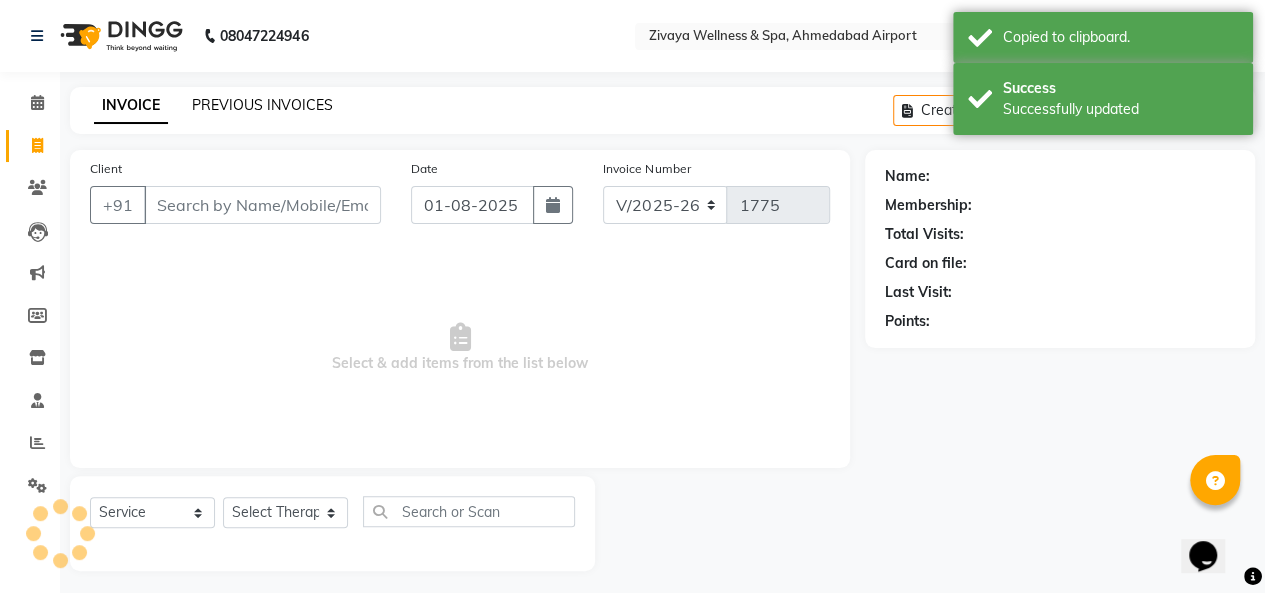 click on "PREVIOUS INVOICES" 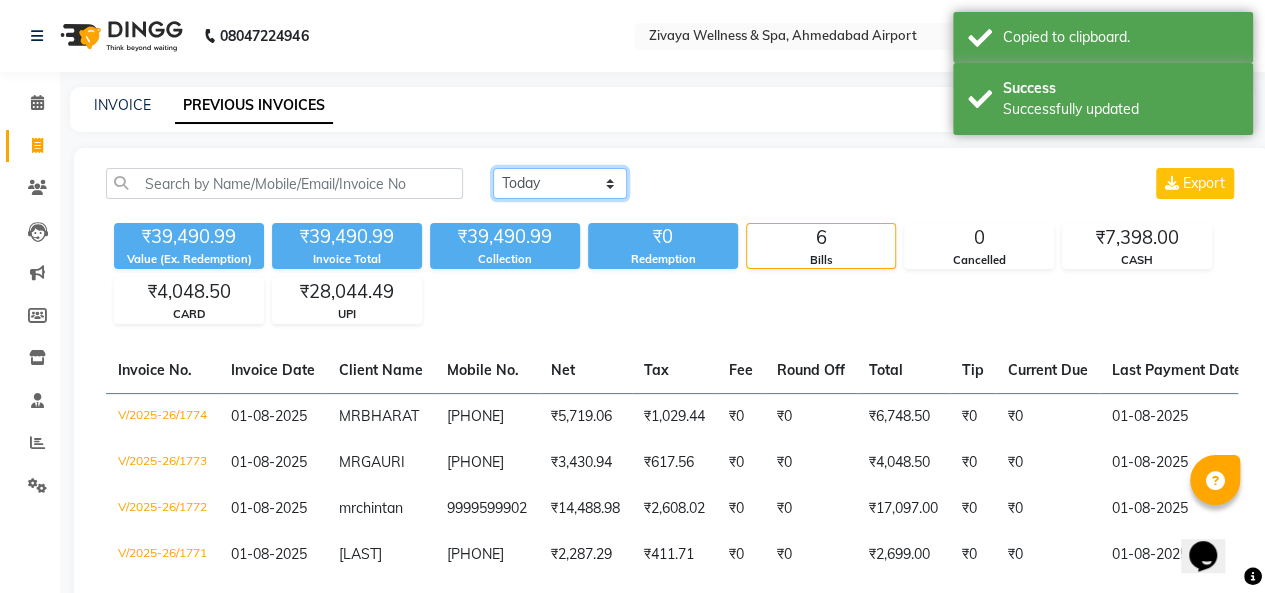 click on "Today Yesterday Custom Range" 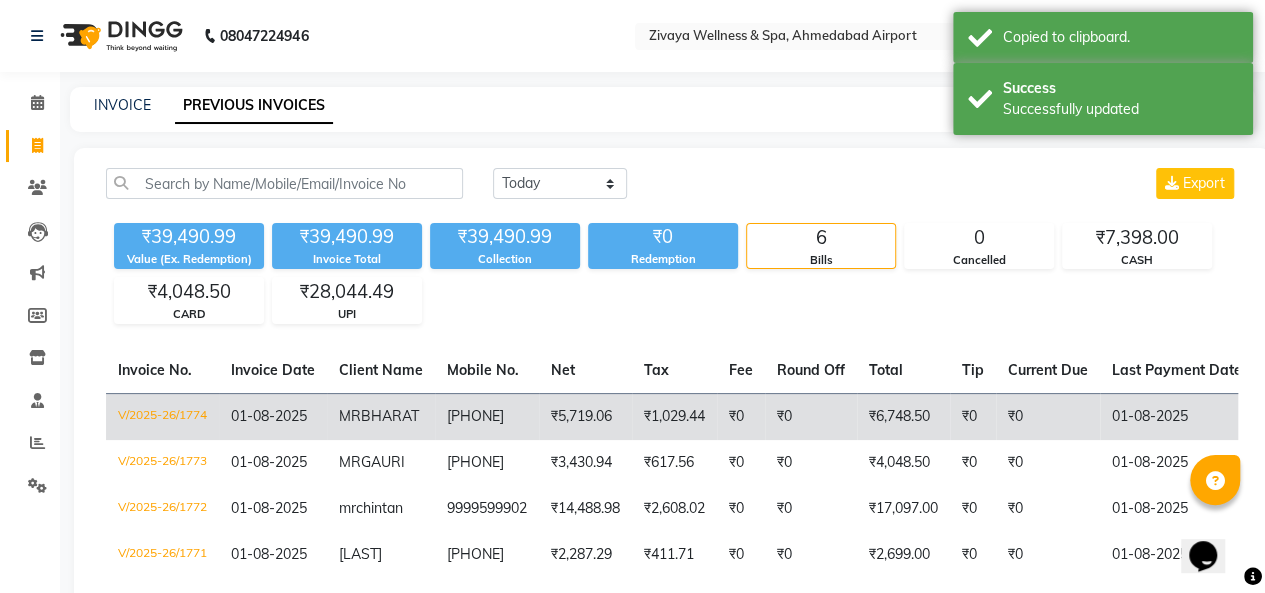 click on "MR" 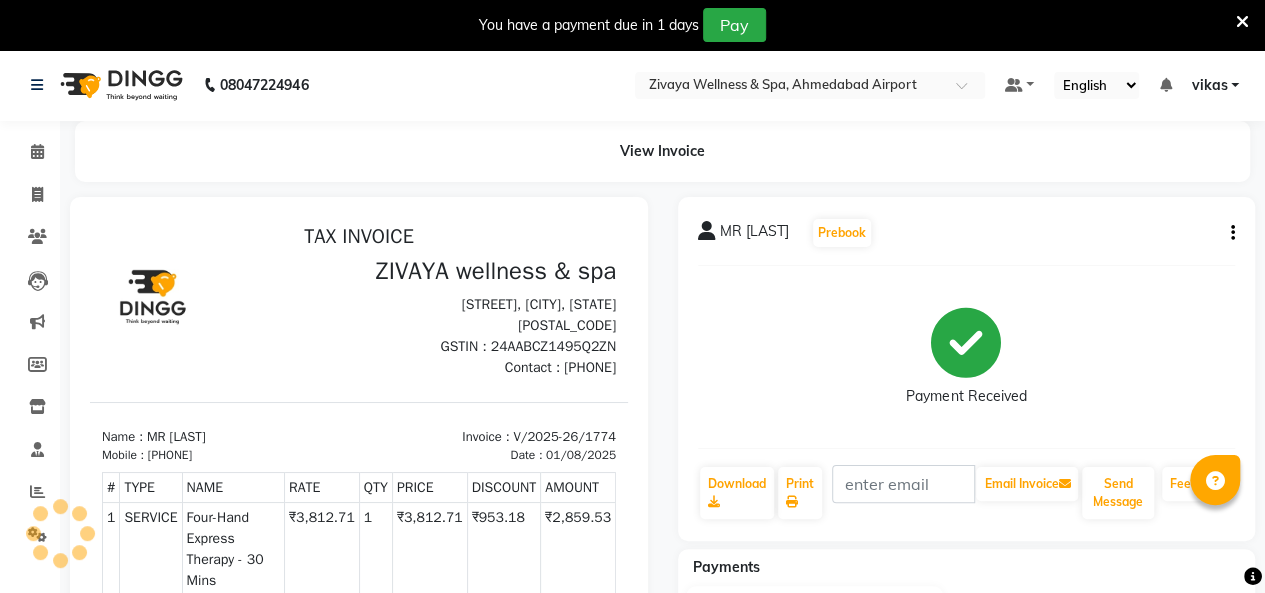 scroll, scrollTop: 0, scrollLeft: 0, axis: both 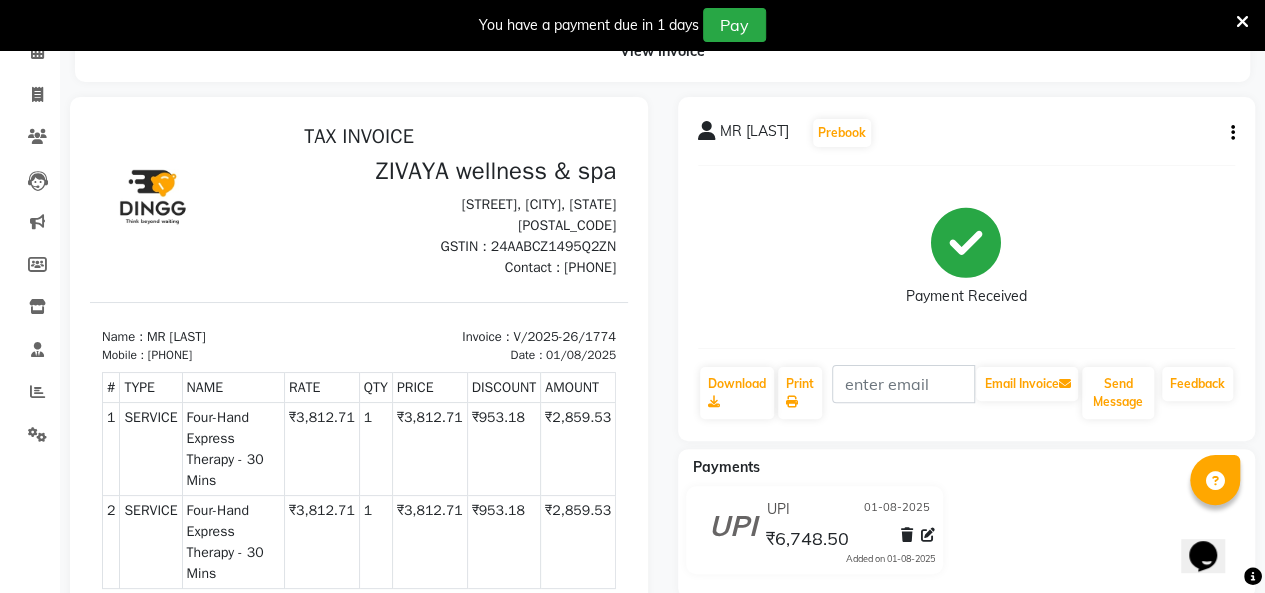click on "MR [LAST]  Prebook   Payment Received  Download  Print   Email Invoice   Send Message Feedback" 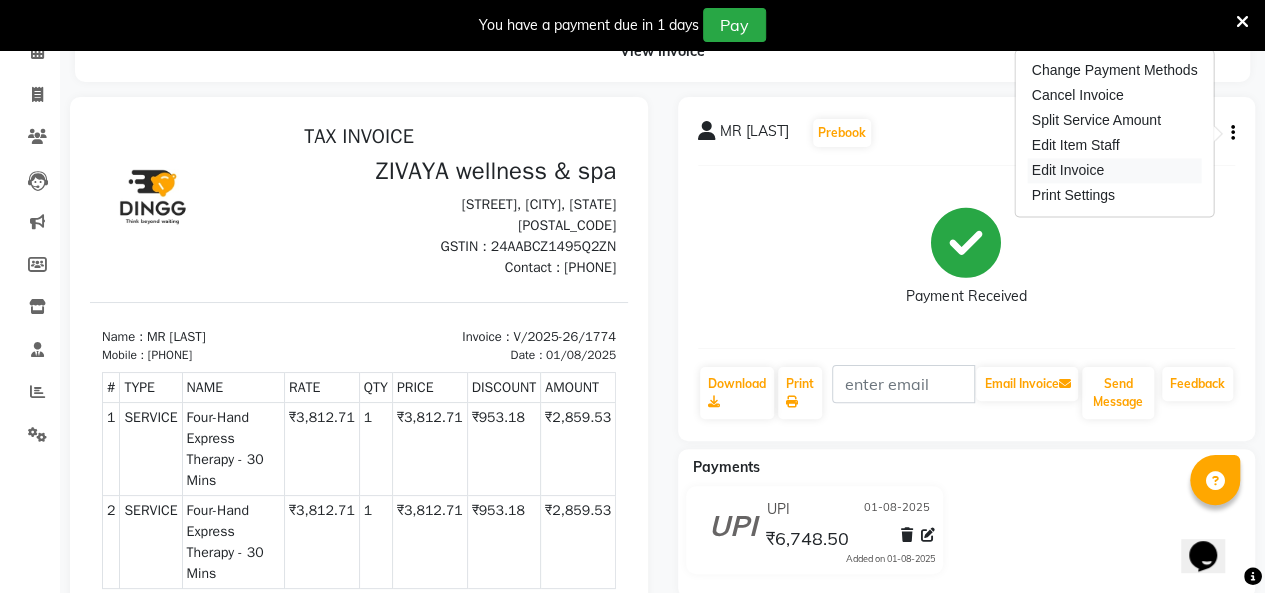 click on "Edit Invoice" at bounding box center [1115, 170] 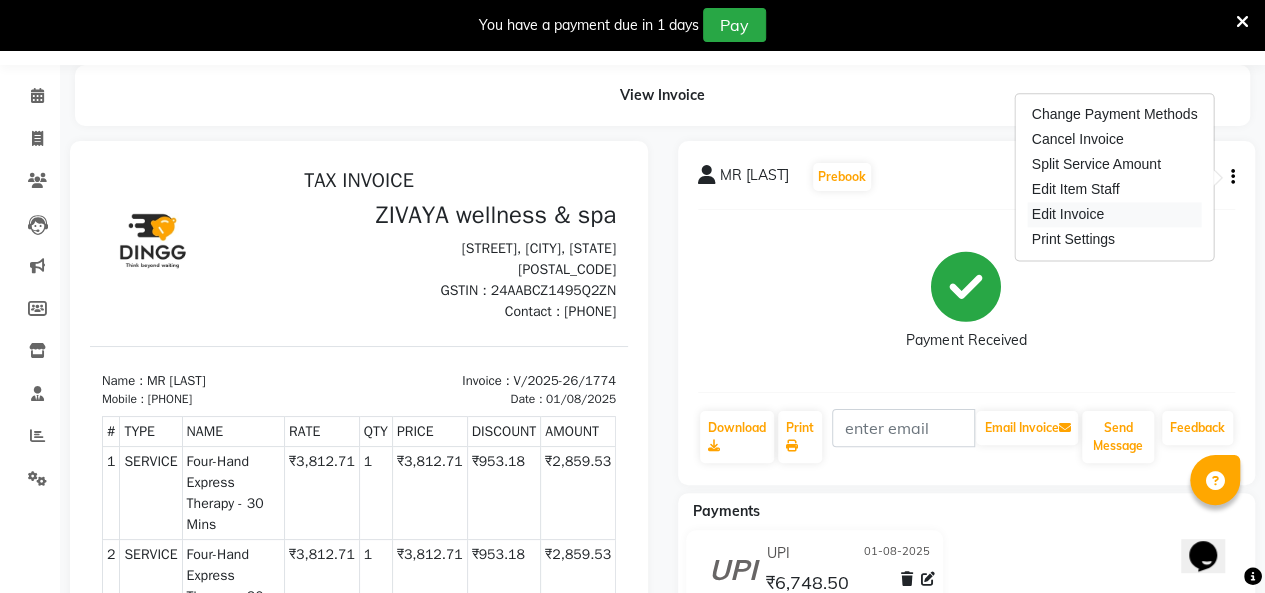 select on "service" 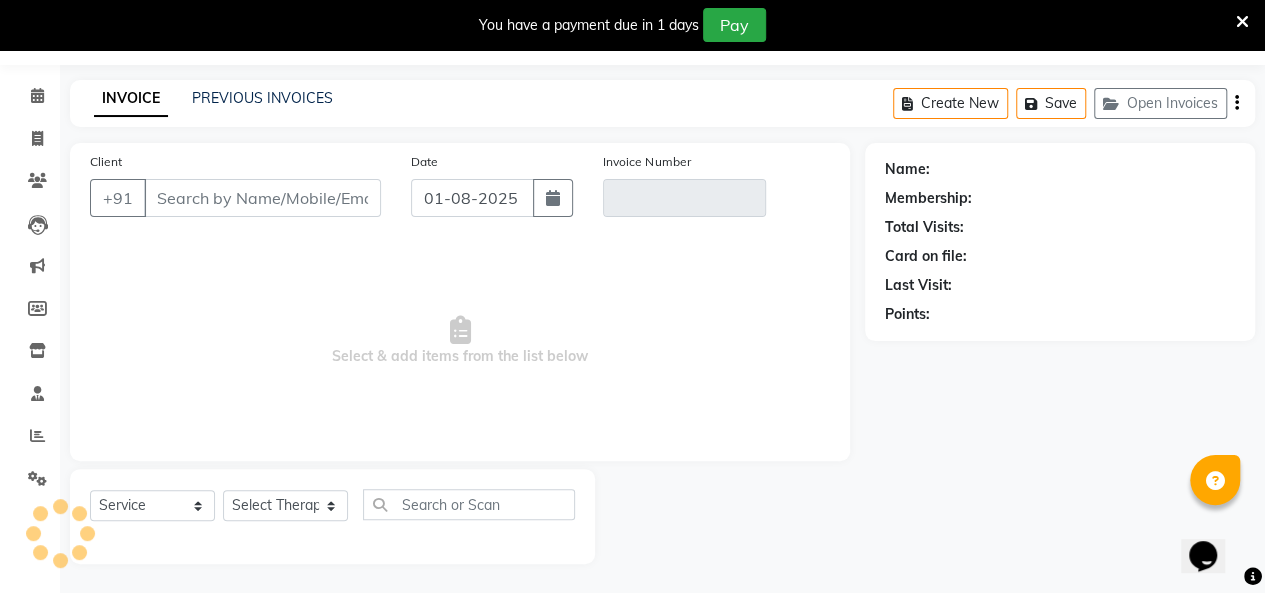type on "[PHONE]" 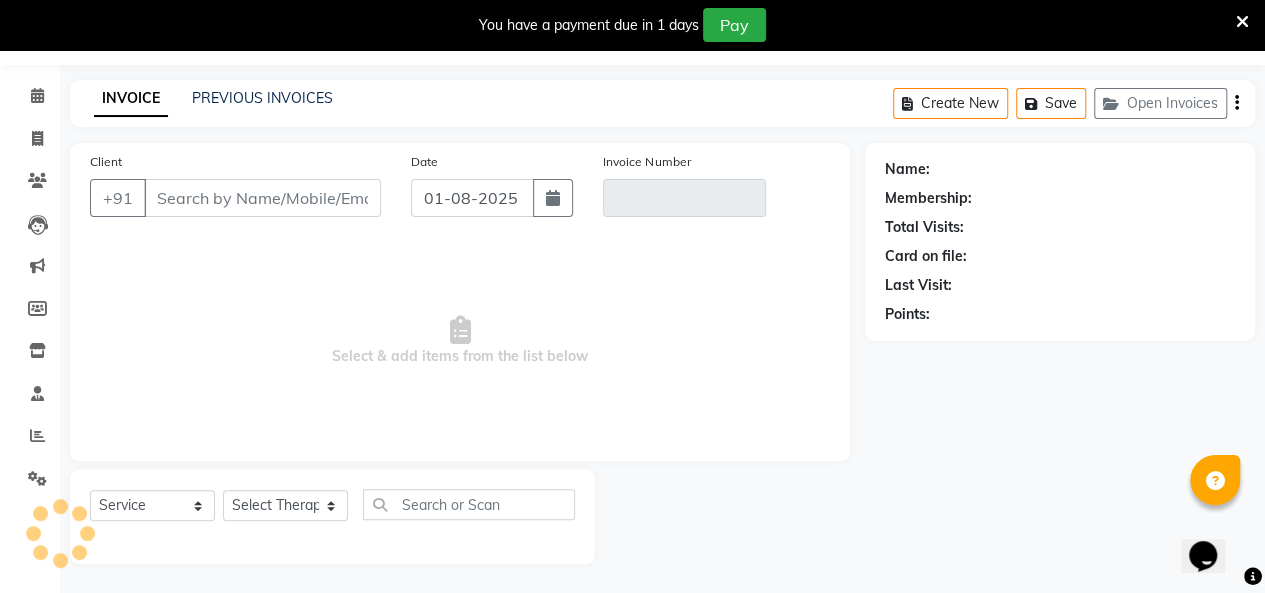 type on "V/2025-26/1774" 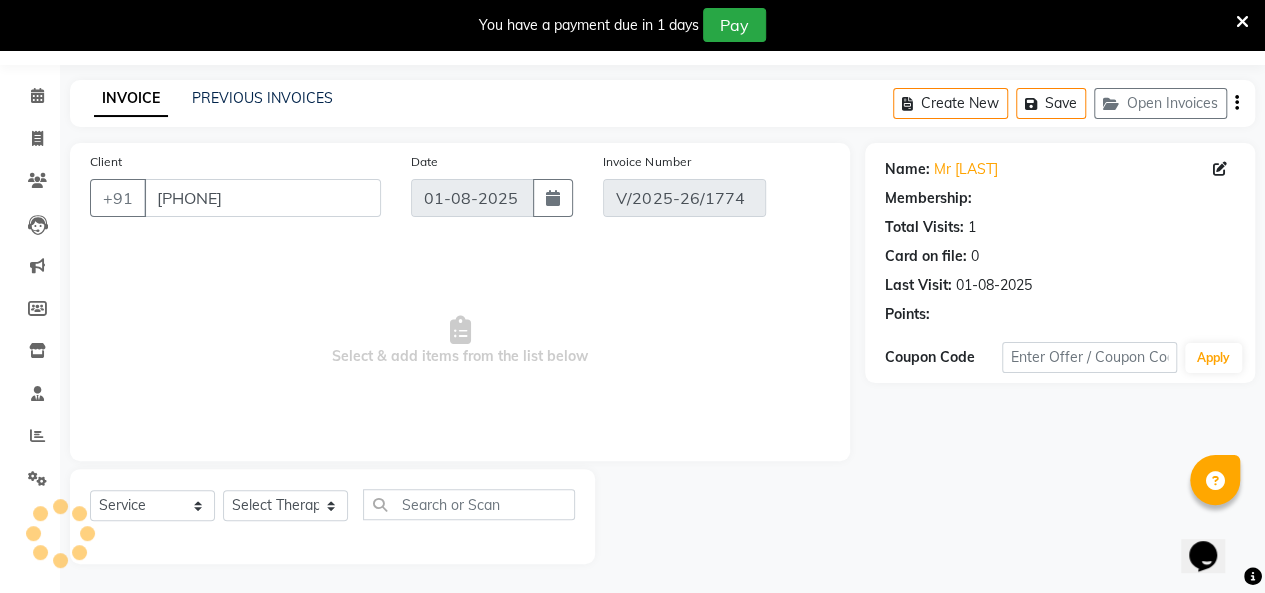 select on "select" 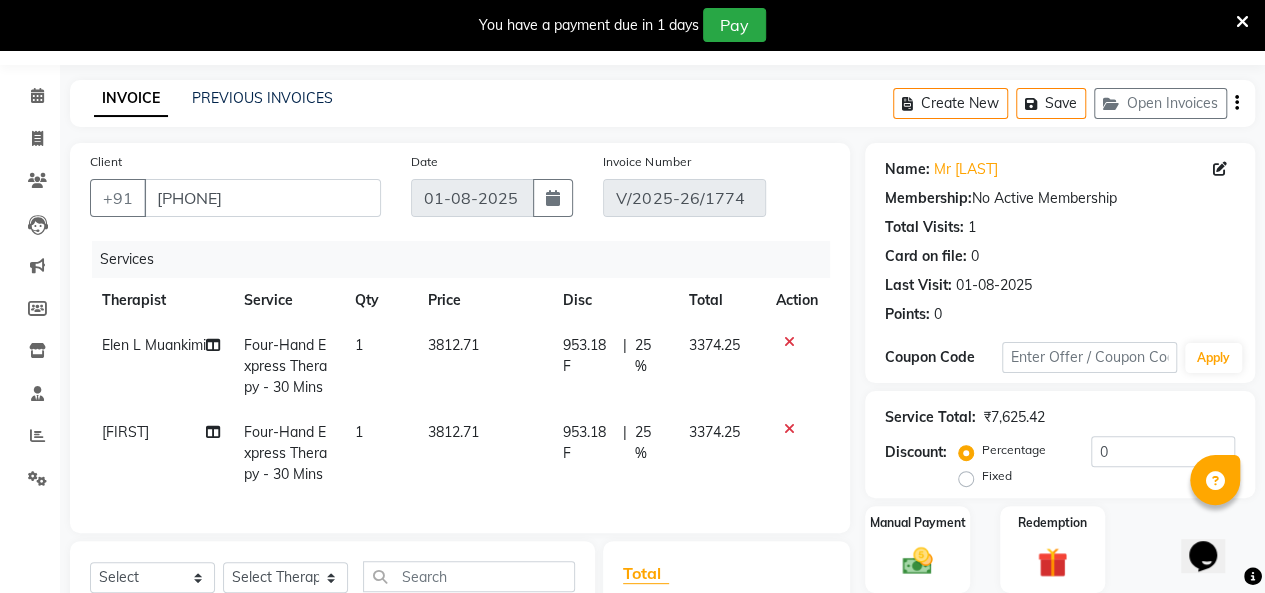 click on "Elen L Muankimi" 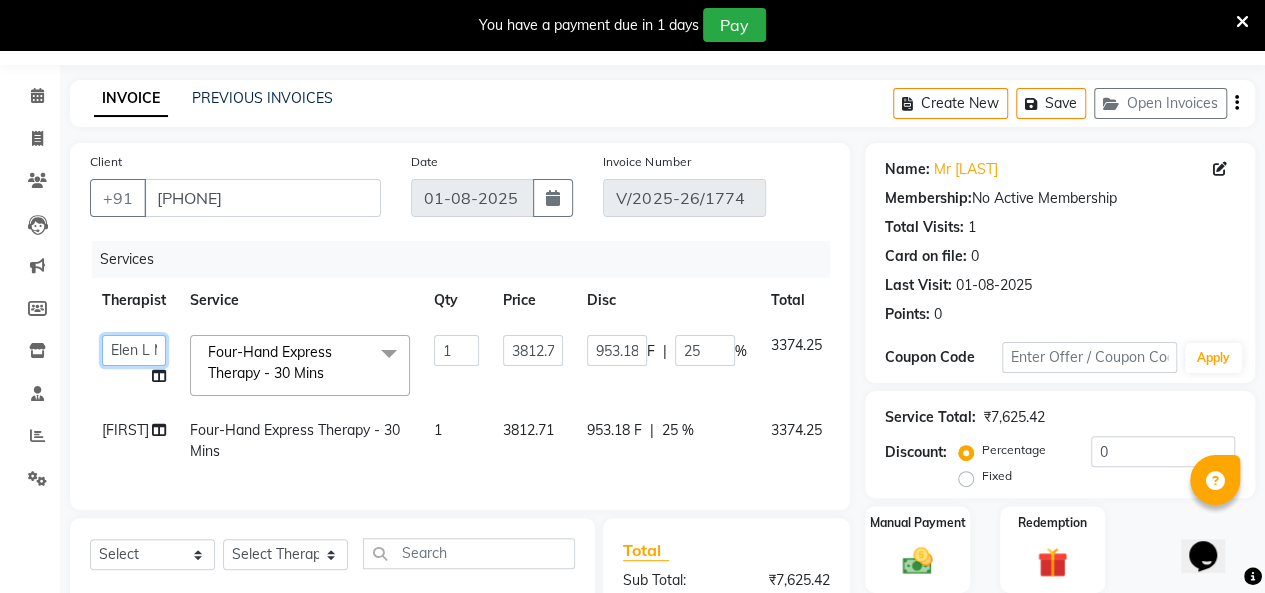 click on "[FIRST]   [FIRST]   [LAST]   [FIRST]   [FIRST]   [FIRST]   [FIRST]   [FIRST]   [FIRST]   [FIRST]    [FIRST]   [FIRST]   [FIRST]   [FIRST]   [FIRST]   [FIRST] [LAST]   [FIRST]" 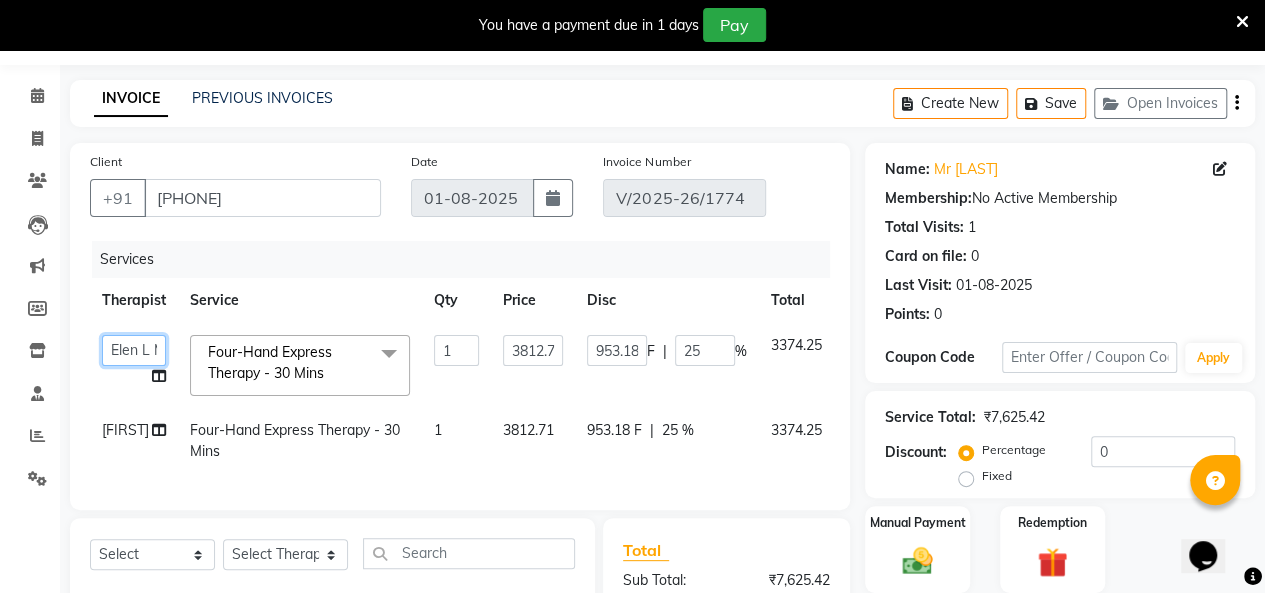 click on "[FIRST]   [FIRST]   [LAST]   [FIRST]   [FIRST]   [FIRST]   [FIRST]   [FIRST]   [FIRST]   [FIRST]    [FIRST]   [FIRST]   [FIRST]   [FIRST]   [FIRST]   [FIRST] [LAST]   [FIRST]" 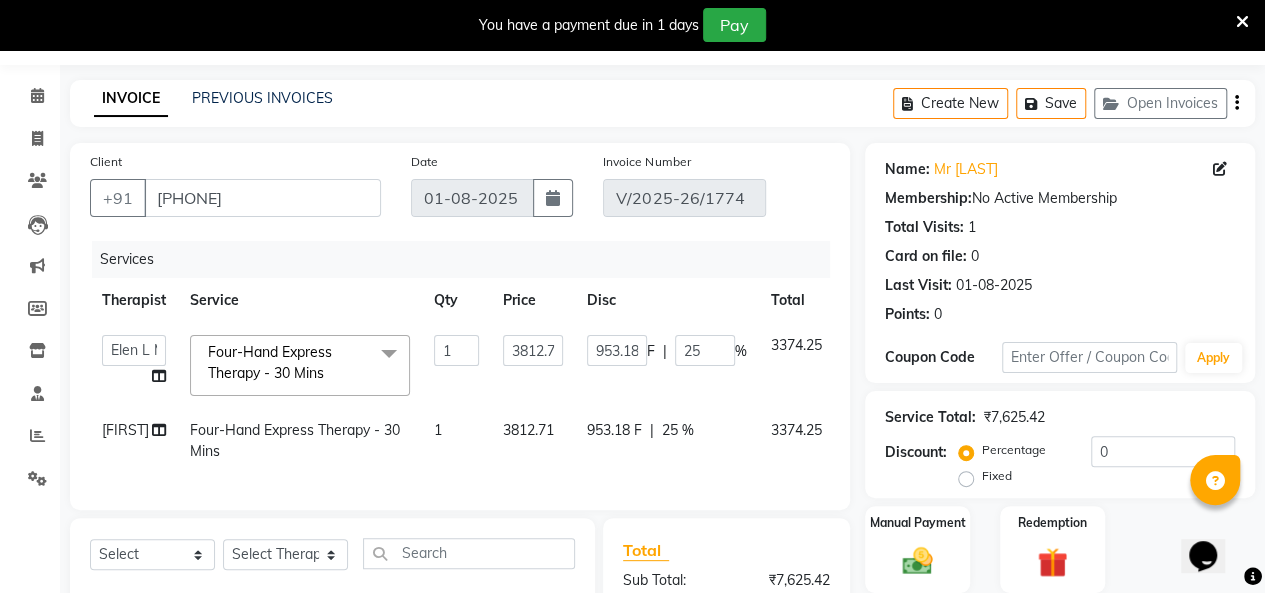 click on "[FIRST]   [FIRST]   [LAST]   [FIRST]   [FIRST]   [FIRST]   [FIRST]   [FIRST]   [FIRST]   [FIRST]    [FIRST]   [FIRST]   [FIRST]   [FIRST]   [FIRST]   [FIRST] [LAST]   [FIRST]" 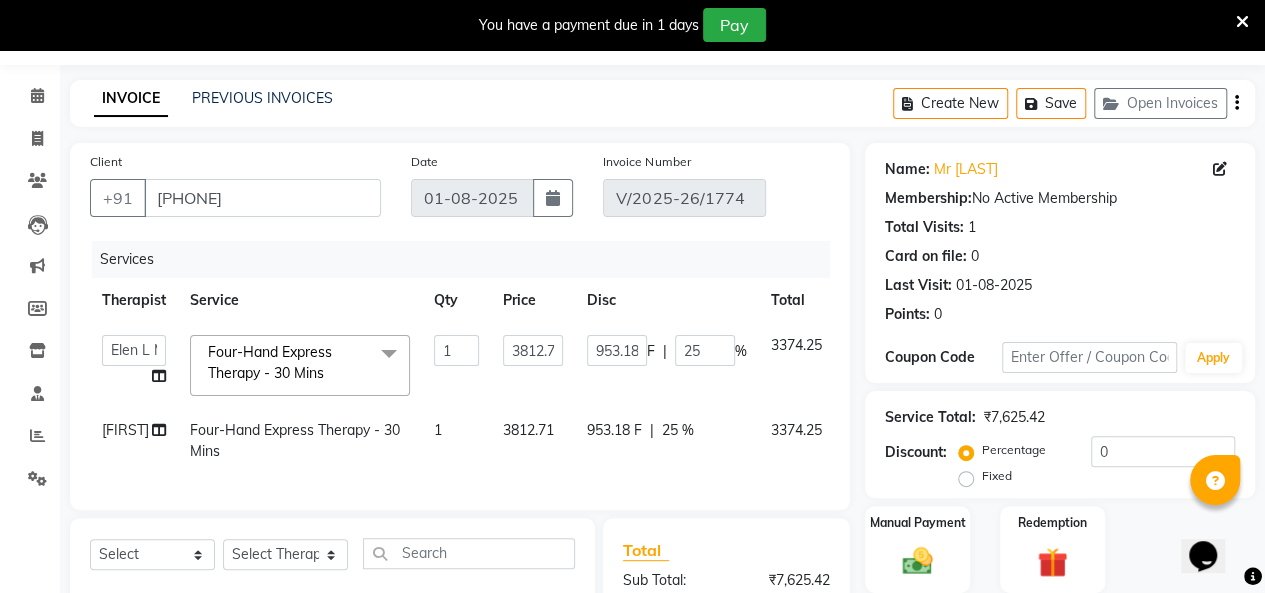 click on "[FIRST]   [FIRST]   [LAST]   [FIRST]   [FIRST]   [FIRST]   [FIRST]   [FIRST]   [FIRST]   [FIRST]    [FIRST]   [FIRST]   [FIRST]   [FIRST]   [FIRST]   [FIRST] [LAST]   [FIRST]" 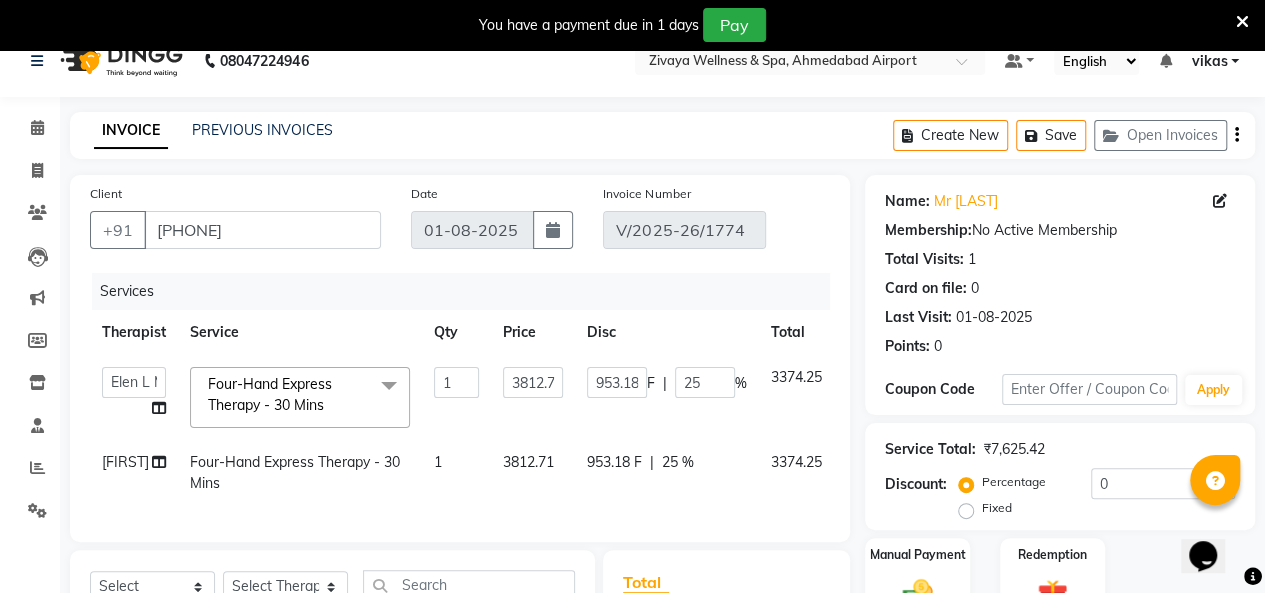 scroll, scrollTop: 0, scrollLeft: 0, axis: both 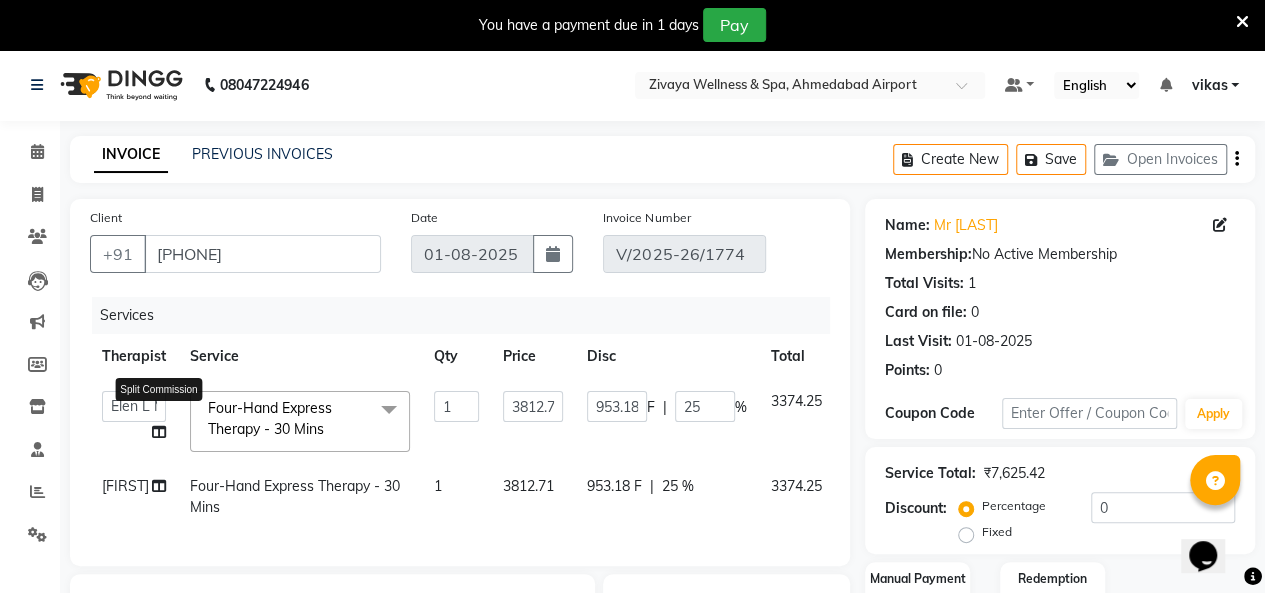 click 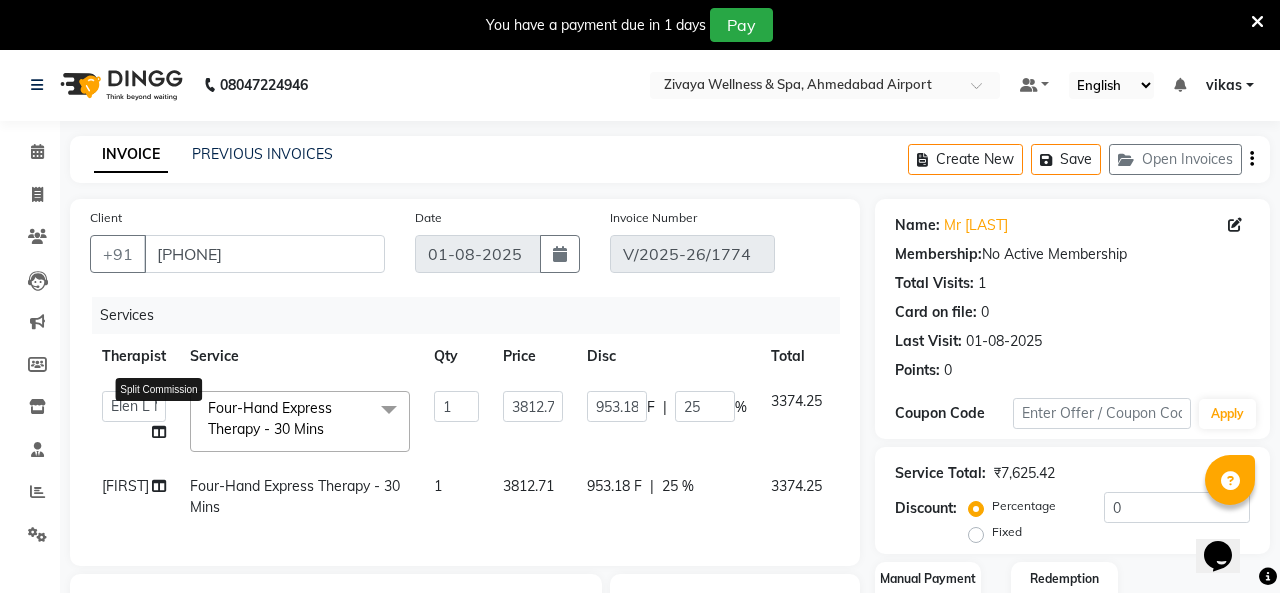 select on "58870" 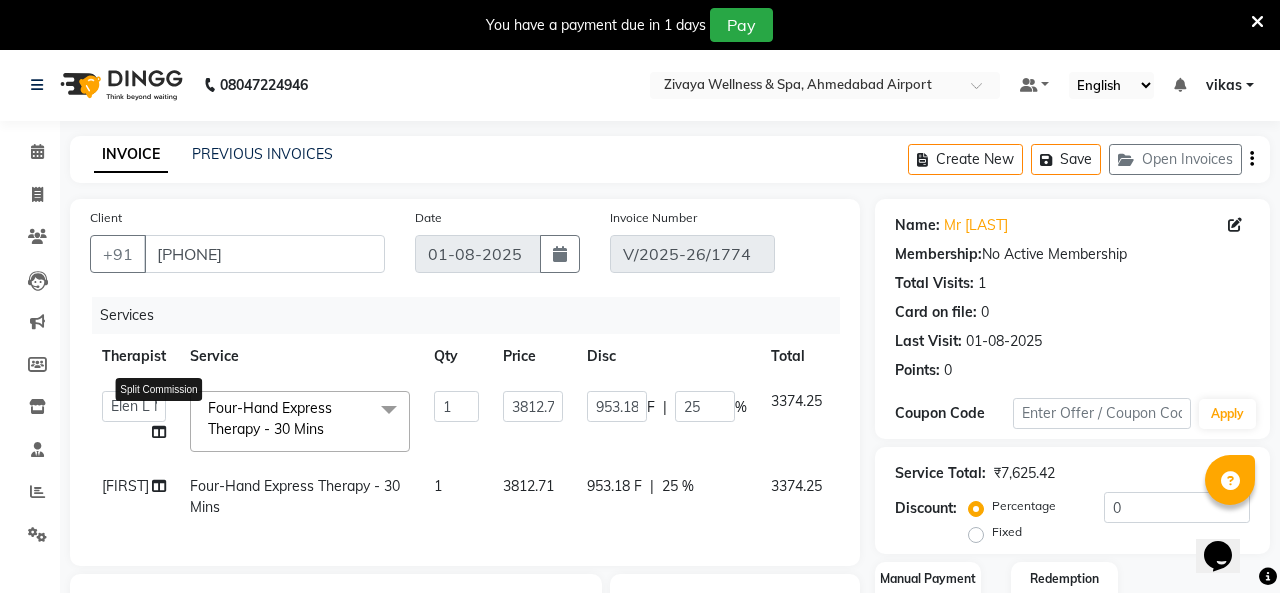 select on "80603" 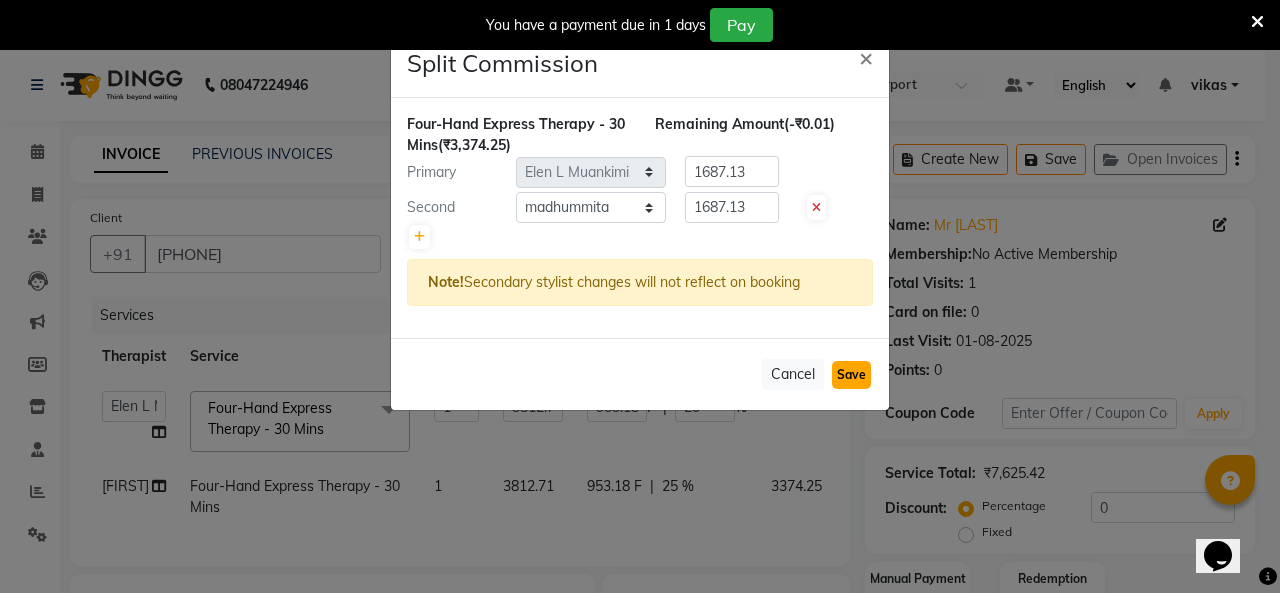 click on "Save" 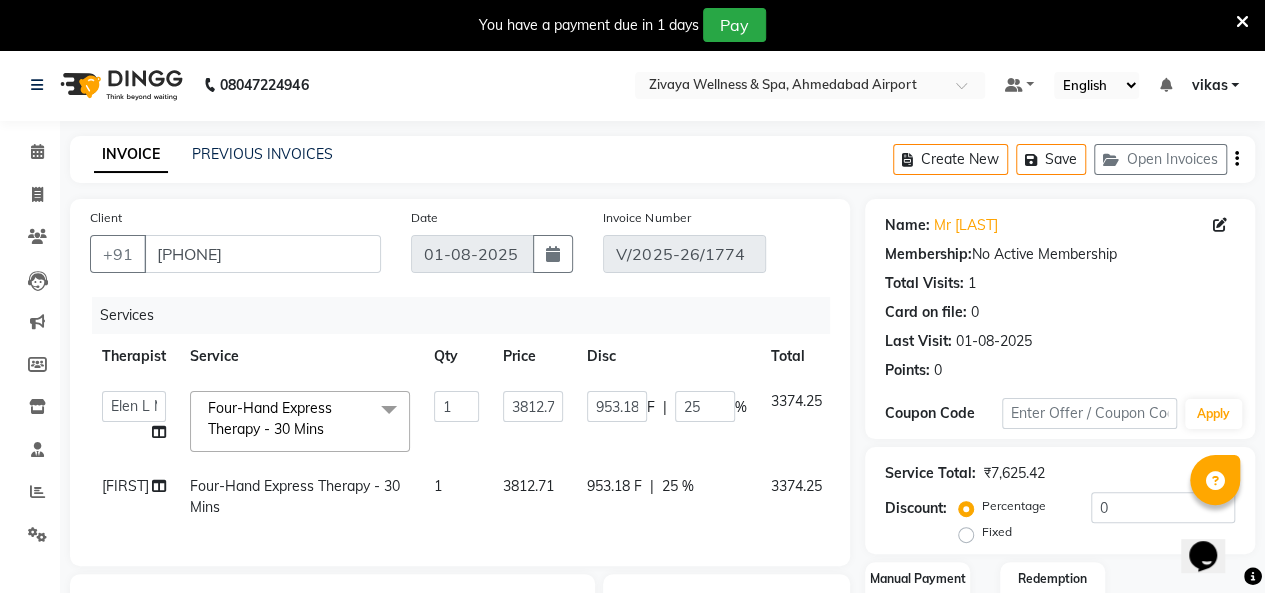 click on "[FIRST]" 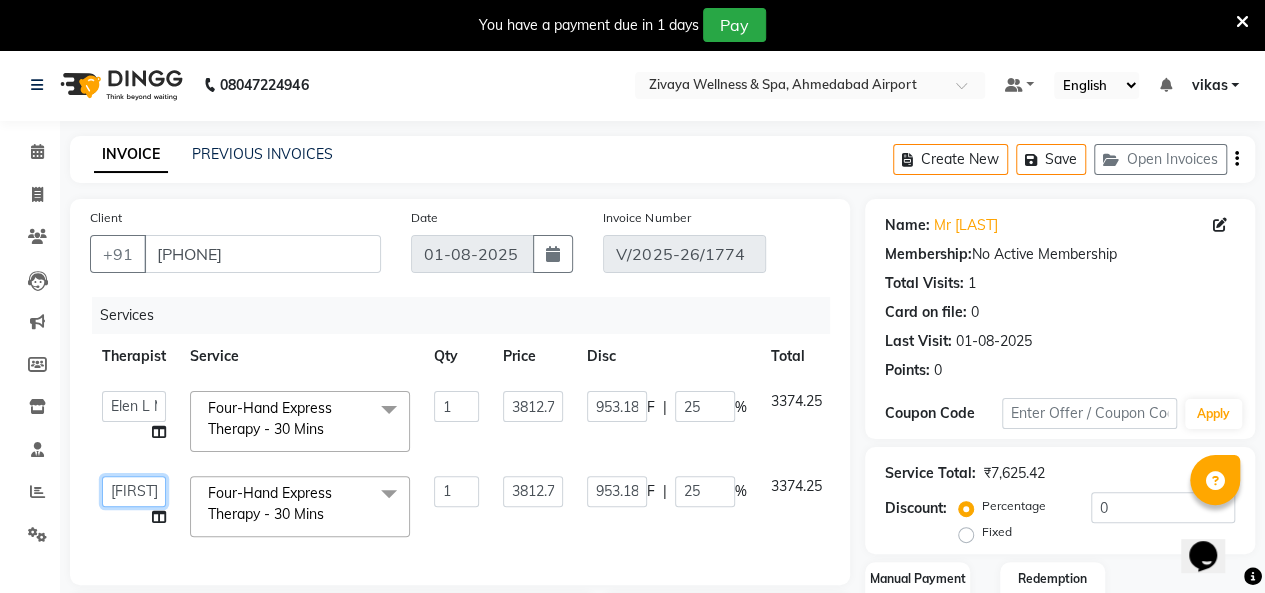 click on "[FIRST]   [FIRST]   [LAST]   [FIRST]   [FIRST]   [FIRST]   [FIRST]   [FIRST]   [FIRST]   [FIRST]    [FIRST]   [FIRST]   [FIRST]   [FIRST]   [FIRST]   [FIRST] [LAST]   [FIRST]" 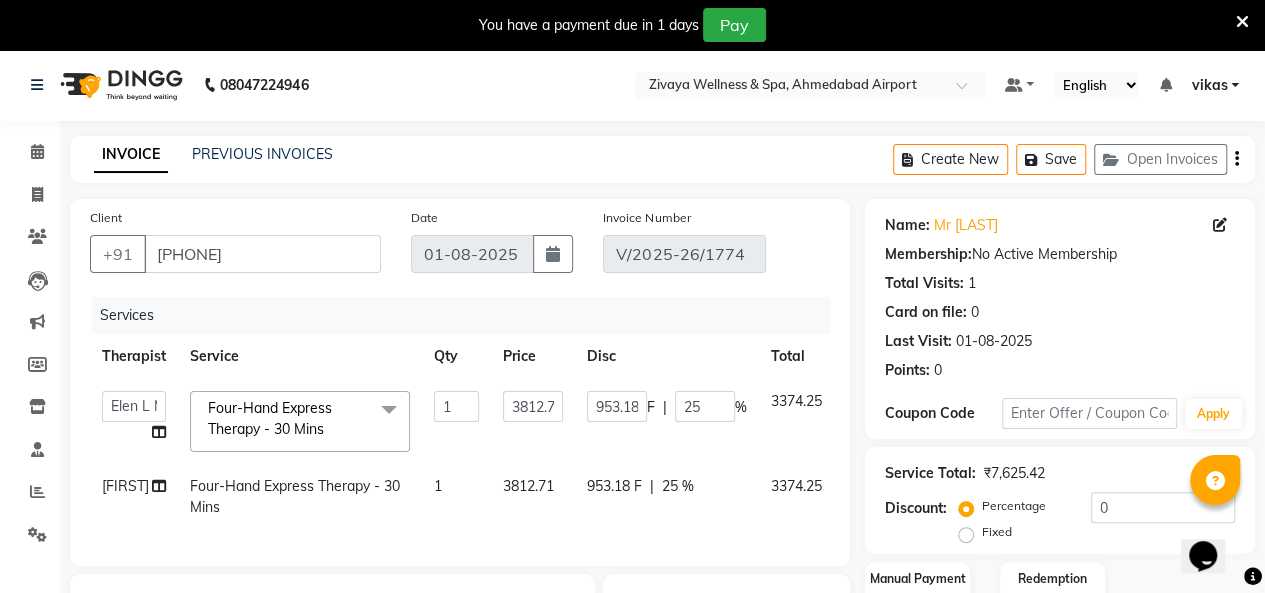 click on "[FIRST] Split Commission" 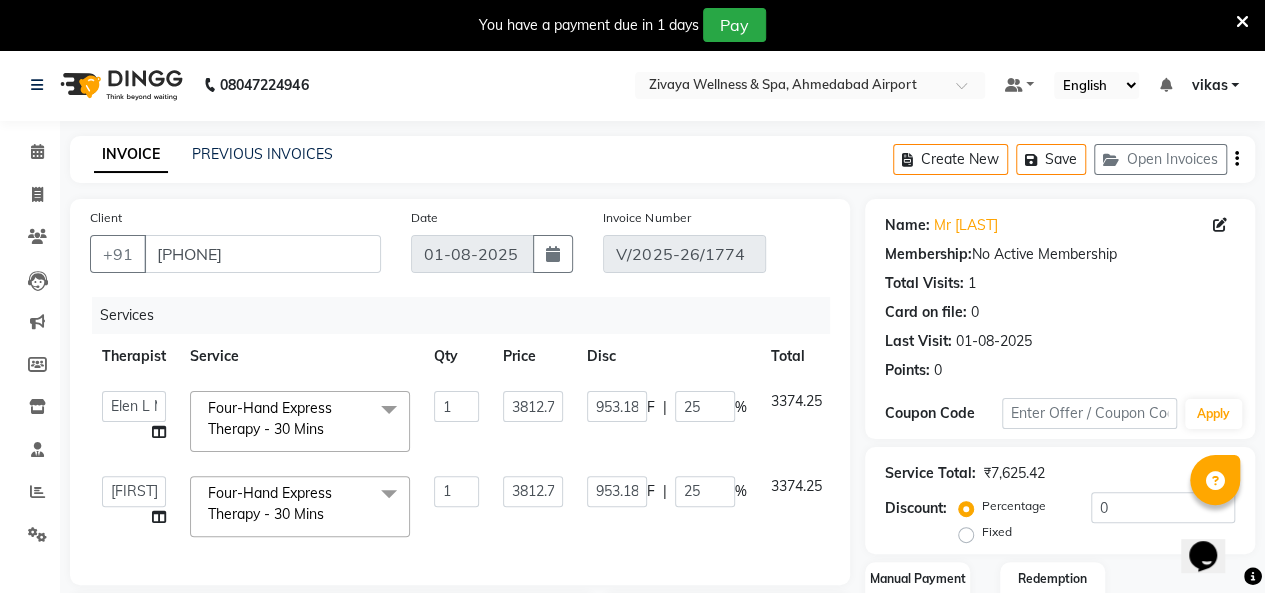 click 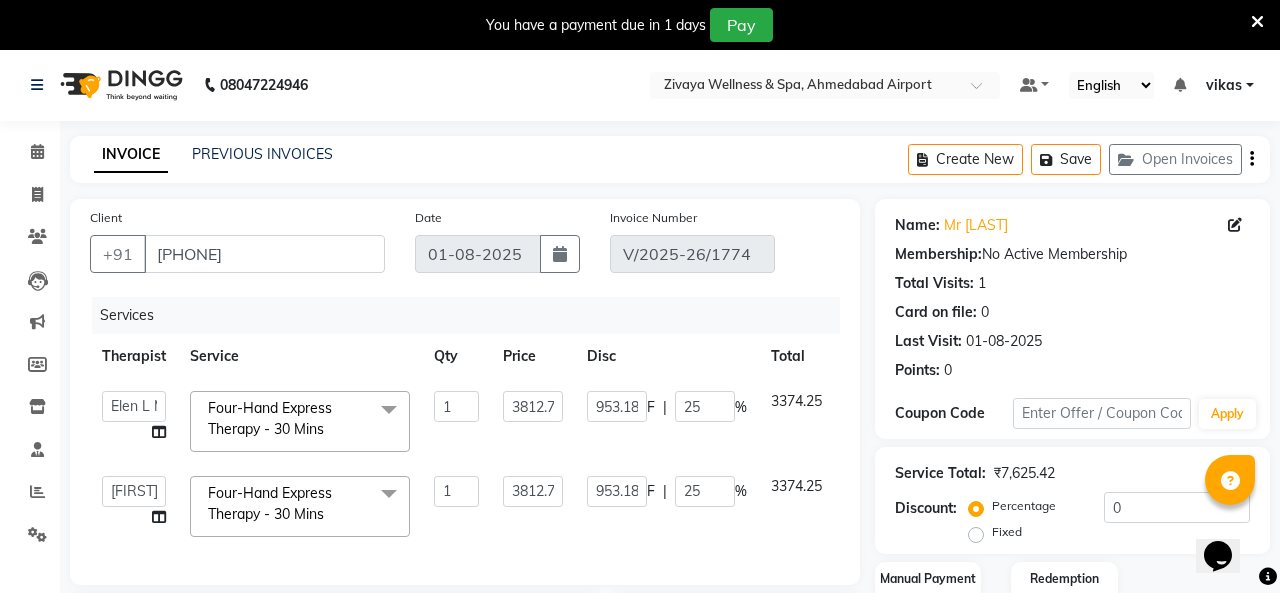 select on "74417" 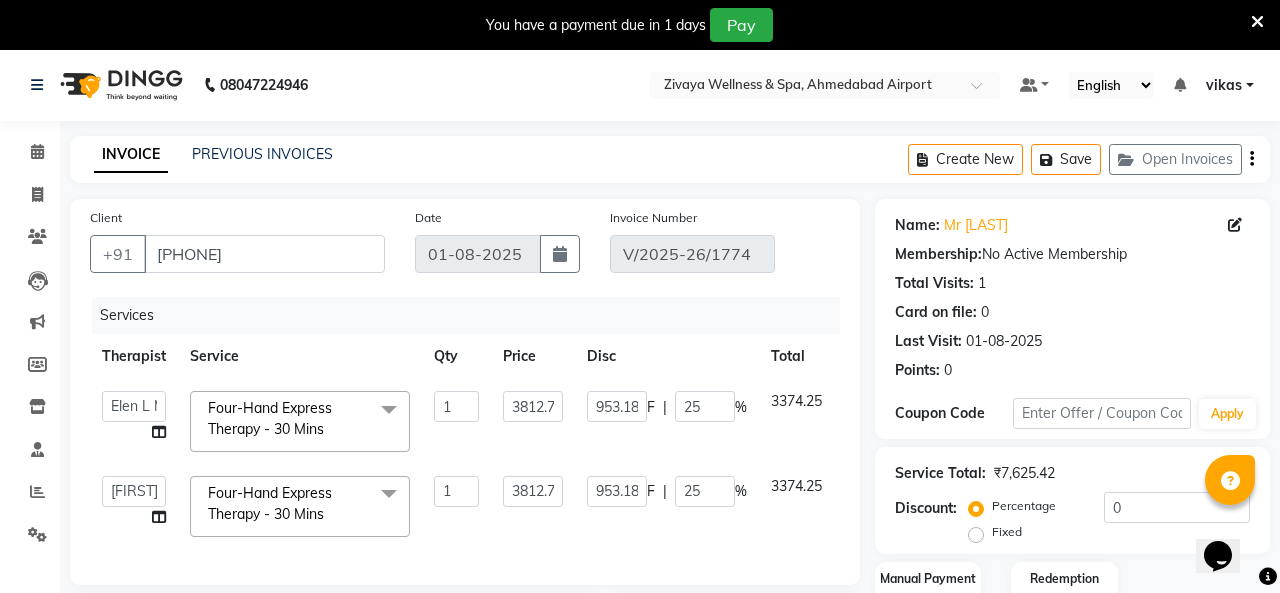 select on "58873" 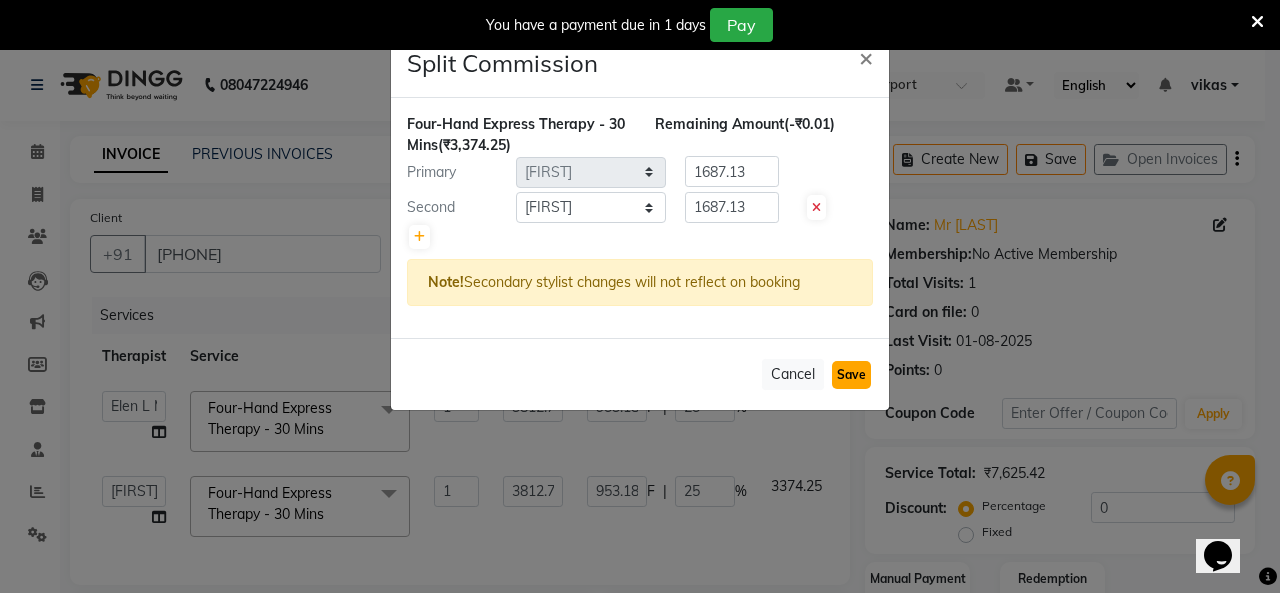 click on "Save" 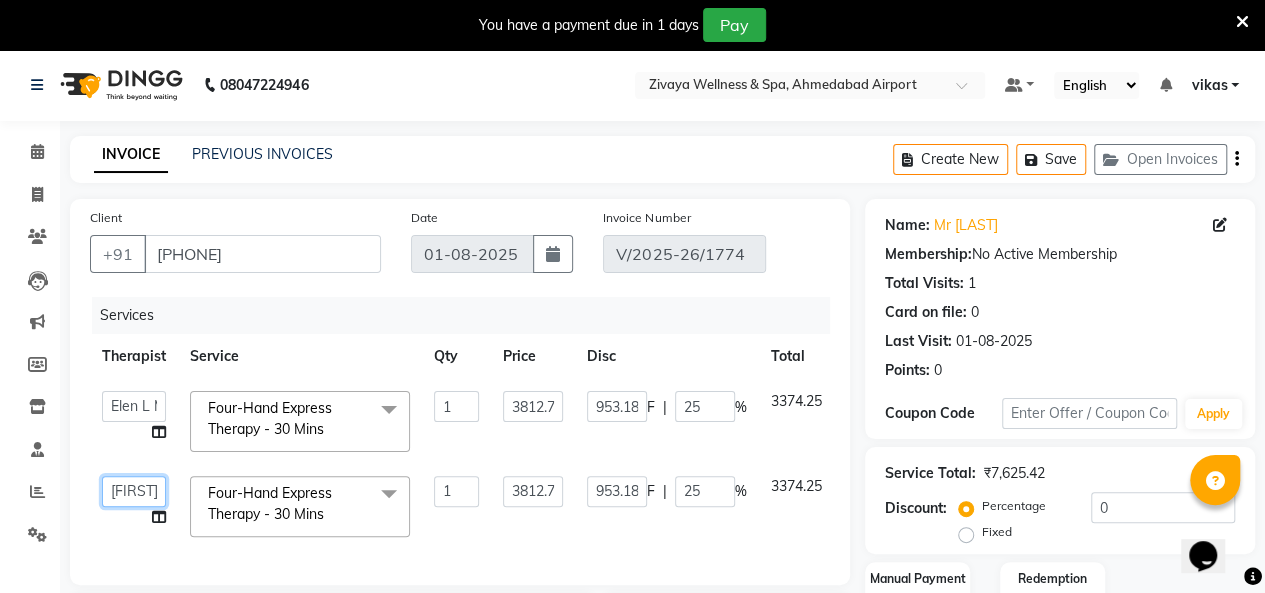 click on "[FIRST]   [FIRST]   [LAST]   [FIRST]   [FIRST]   [FIRST]   [FIRST]   [FIRST]   [FIRST]   [FIRST]    [FIRST]   [FIRST]   [FIRST]   [FIRST]   [FIRST]   [FIRST] [LAST]   [FIRST]" 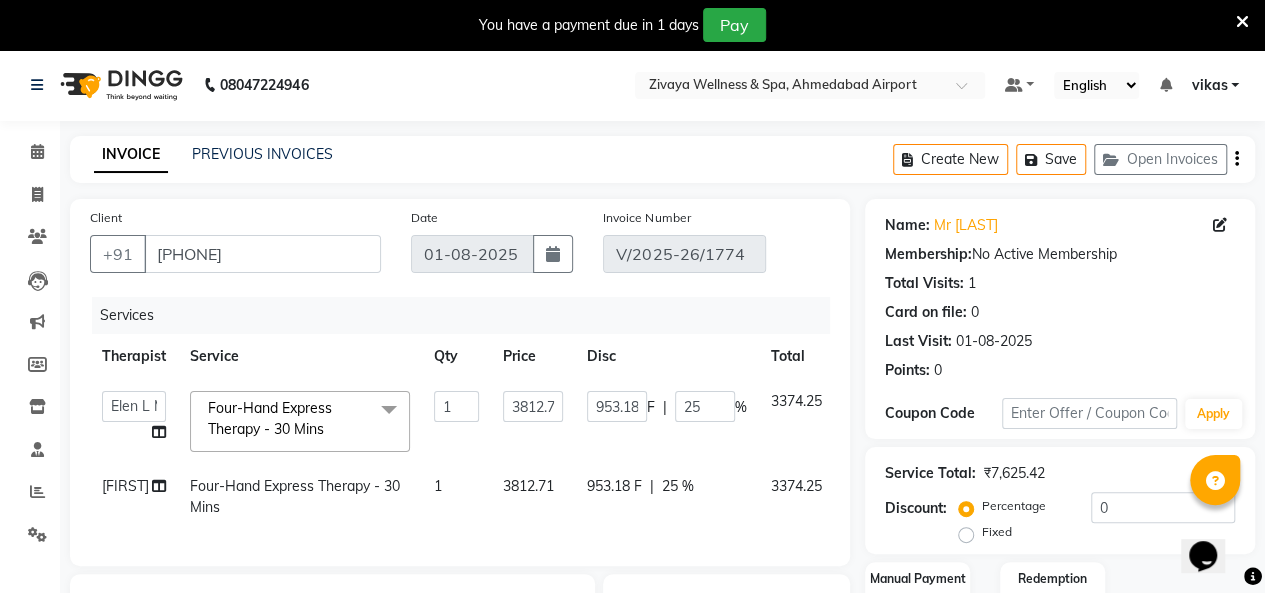 click on "Services Therapist Service Qty Price Disc Total Action  [FIRST]   [FIRST]   [LAST]   [FIRST]   [FIRST]   [FIRST]   [FIRST]   [FIRST]   [FIRST]   [FIRST]    [FIRST]   [FIRST]   [FIRST]   [FIRST]   [FIRST]   [FIRST] [LAST]   [FIRST]  Four-Hand Express Therapy - 30 Mins  x Sole to Soul Foot Massage - 30 Mins Sole to Soul Foot Massage - 60 Mins De-stress Back & Shoulder Massage - 30 Mins De-stress Back & Shoulder Massage - 60 Mins Four-Hand Express Therapy - 30 Mins Jet Lag Relief Massage - 30 Mins Jet Lag Relief Massage - 60 Mins Champissage - Indian Head Massage with Aroma Therapy - 15 Mins Champissage - Indian Head Massage with Aroma Therapy - 30 Mins Neck and Shoulder Rub - 15 Mins Neck and Shoulder Rub - 30 Mins Pick Me Up - Face Reflexology with Aroma Therapy - 15 Mins Pick Me Up - Face Reflexology with Aroma Therapy - 30 Mins Herbal Hot Compress Massage - 15 Mins Herbal Hot Compress Massage - 30 Mins De-Stress Back & Shoulder Massage with Herbal Hot Compress - 30 Mins Signature Foot Massage - 30 Mins 1 [PRICE] [PRICE]" 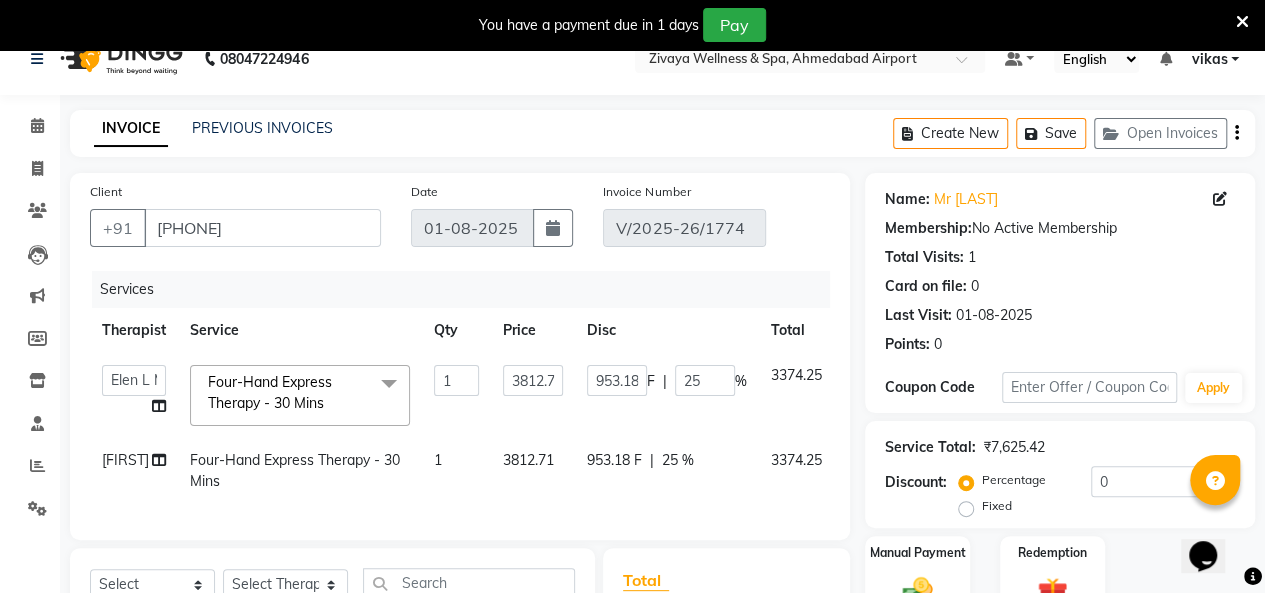 scroll, scrollTop: 0, scrollLeft: 0, axis: both 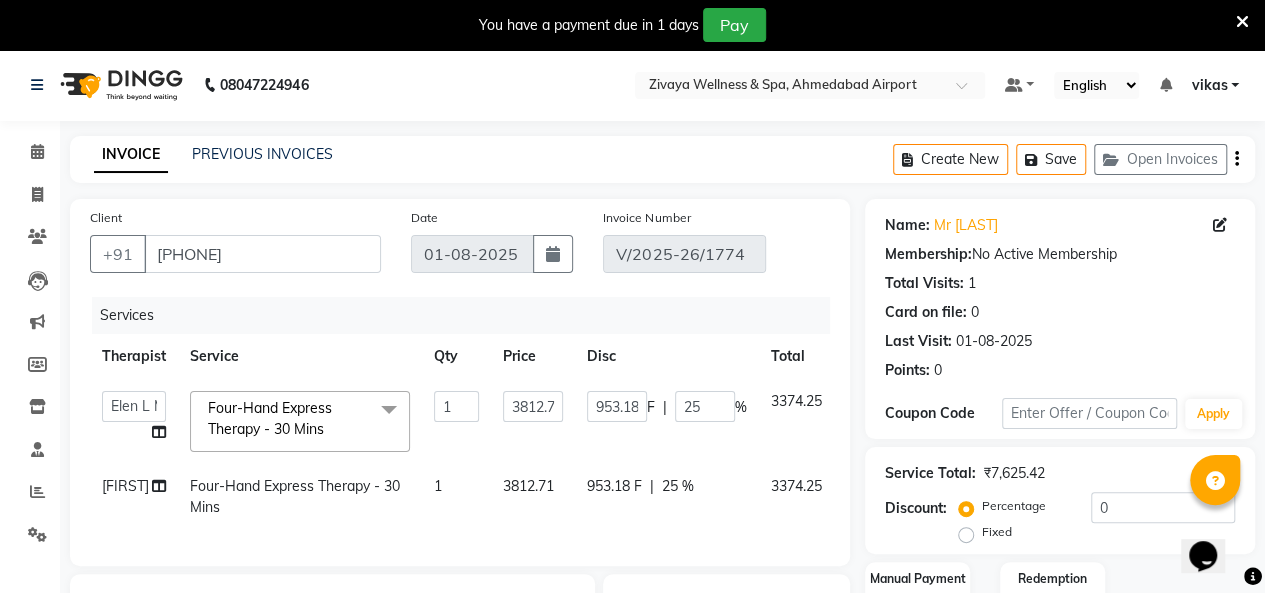 click at bounding box center [1242, 22] 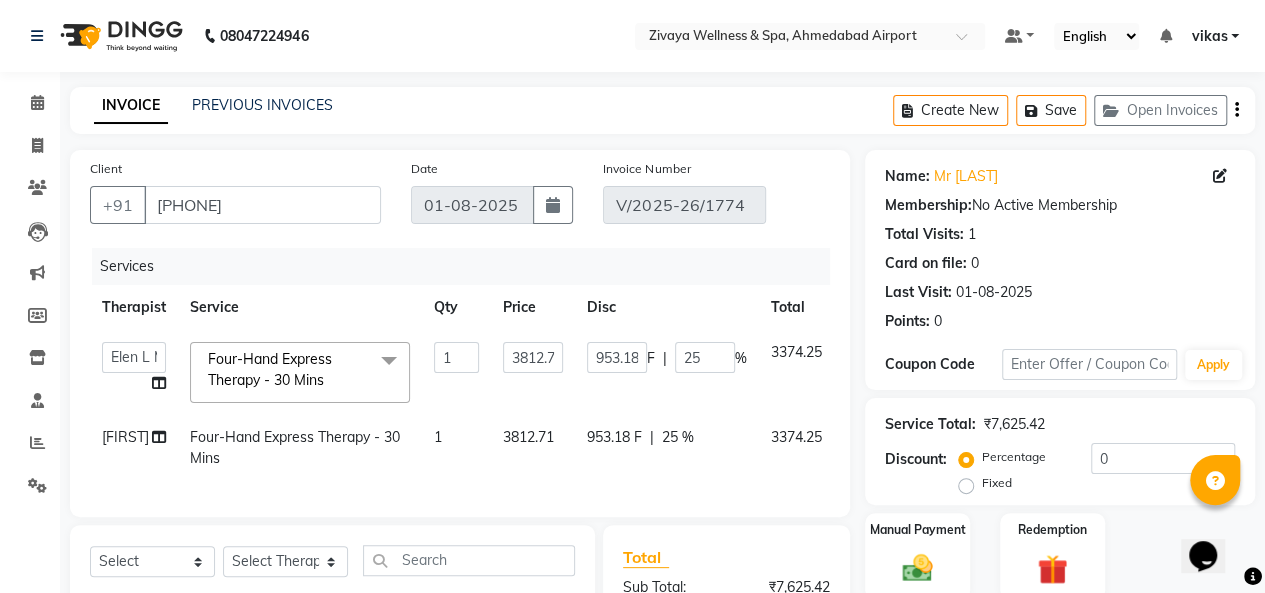 click on "INVOICE PREVIOUS INVOICES Create New   Save   Open Invoices" 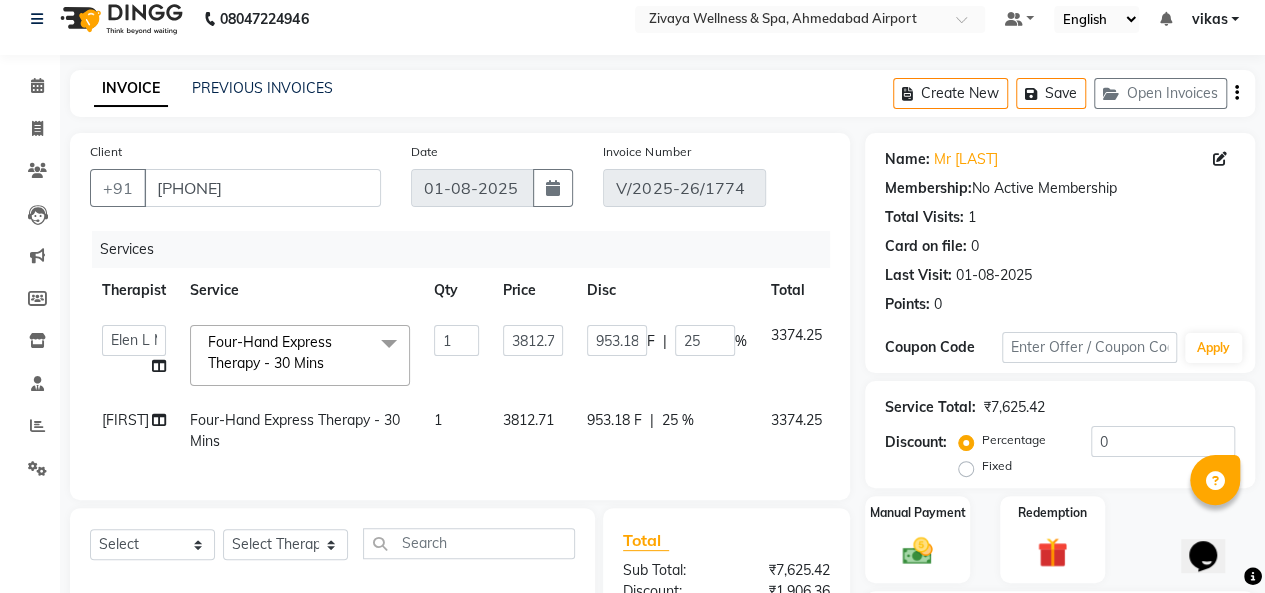 scroll, scrollTop: 0, scrollLeft: 0, axis: both 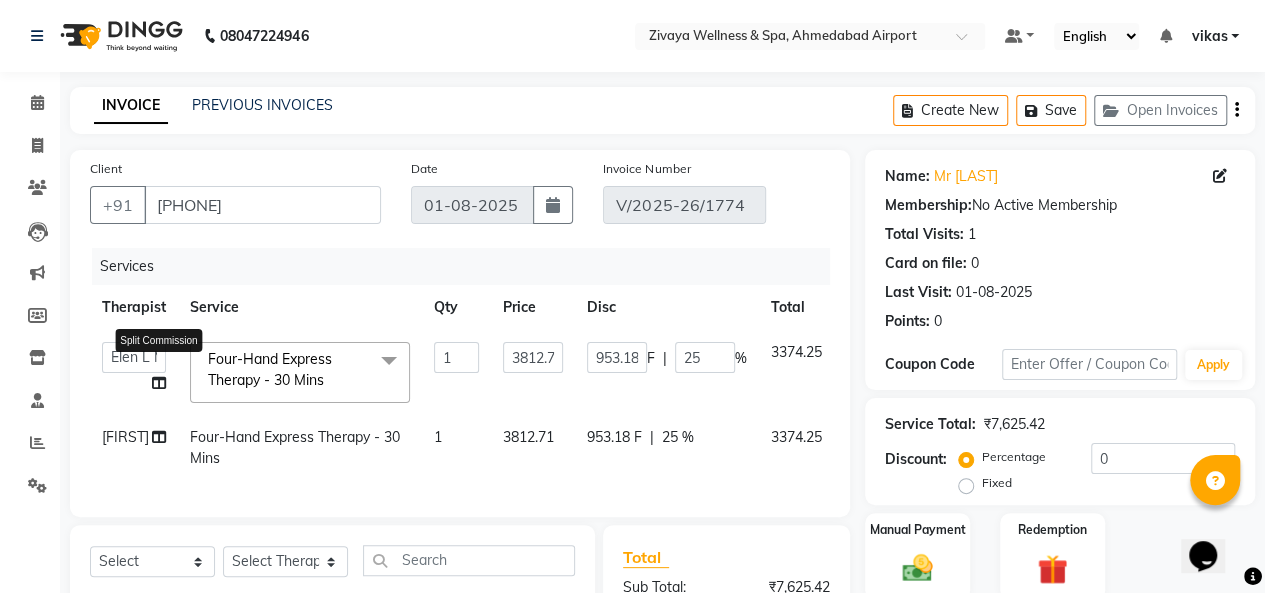 click 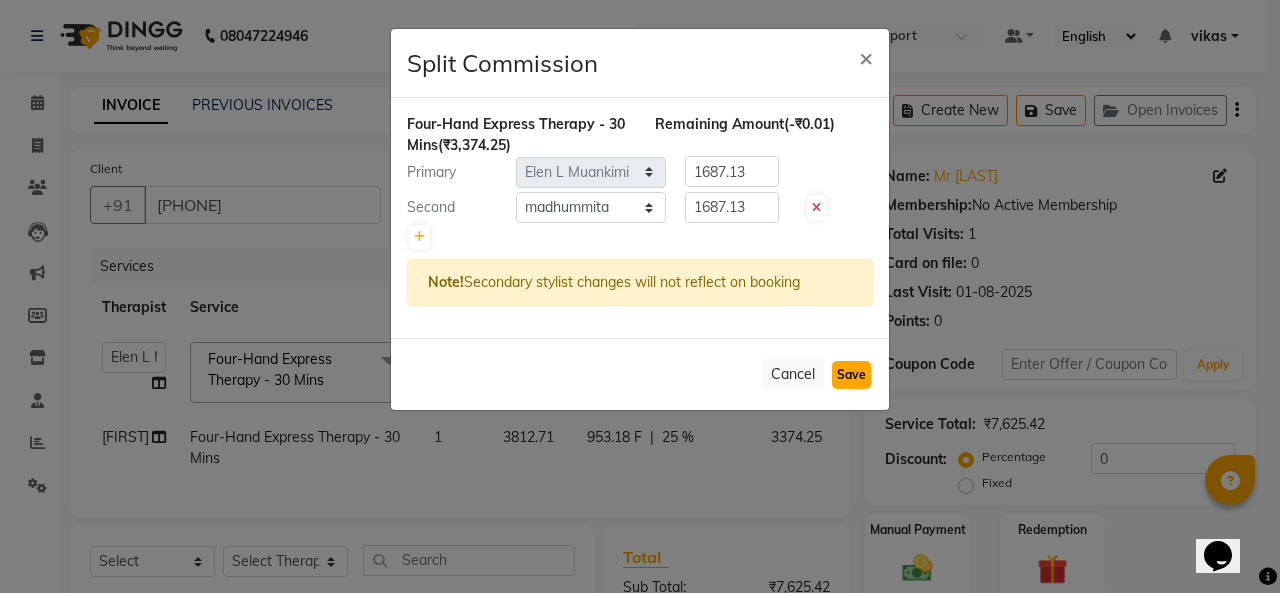 click on "Save" 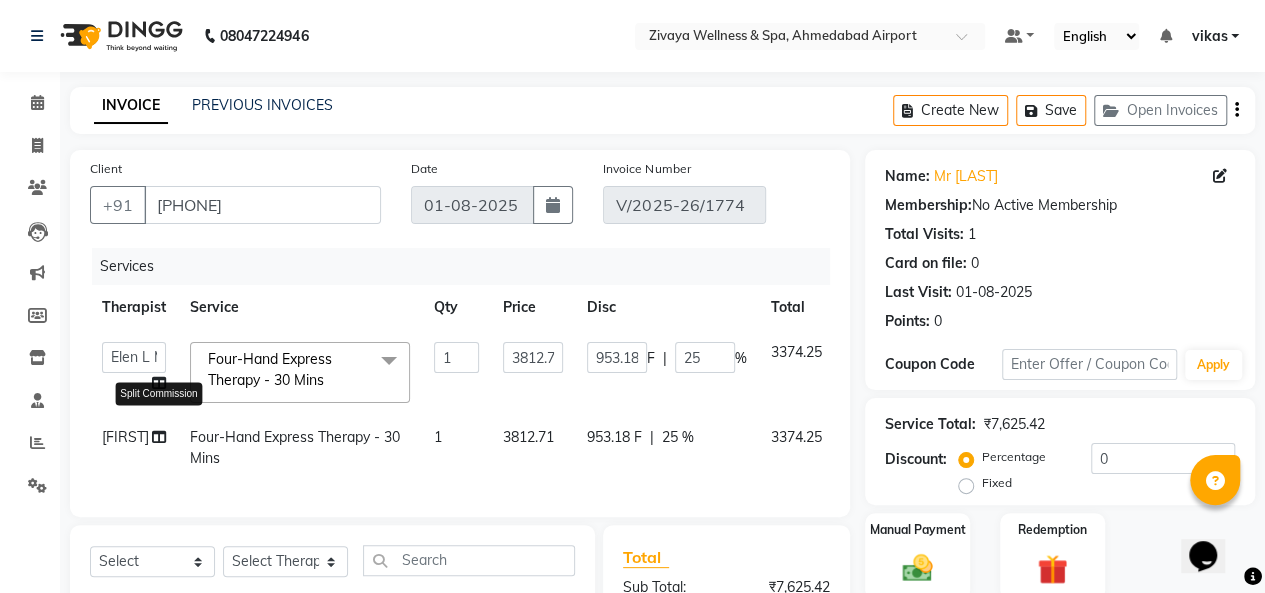 click 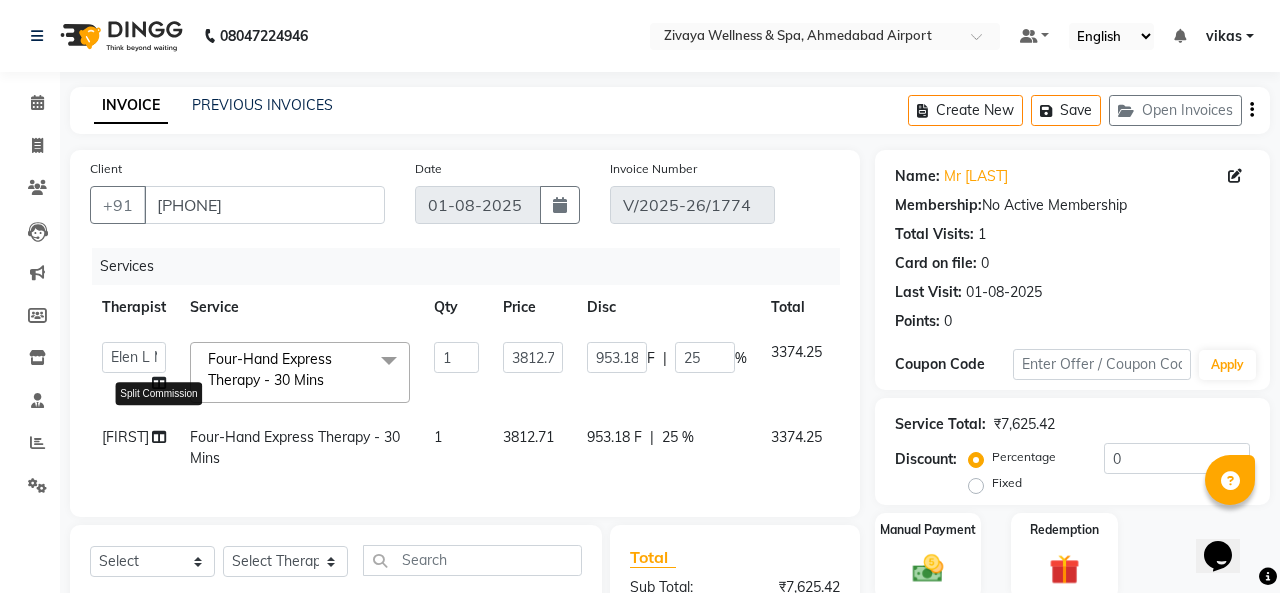 select on "74417" 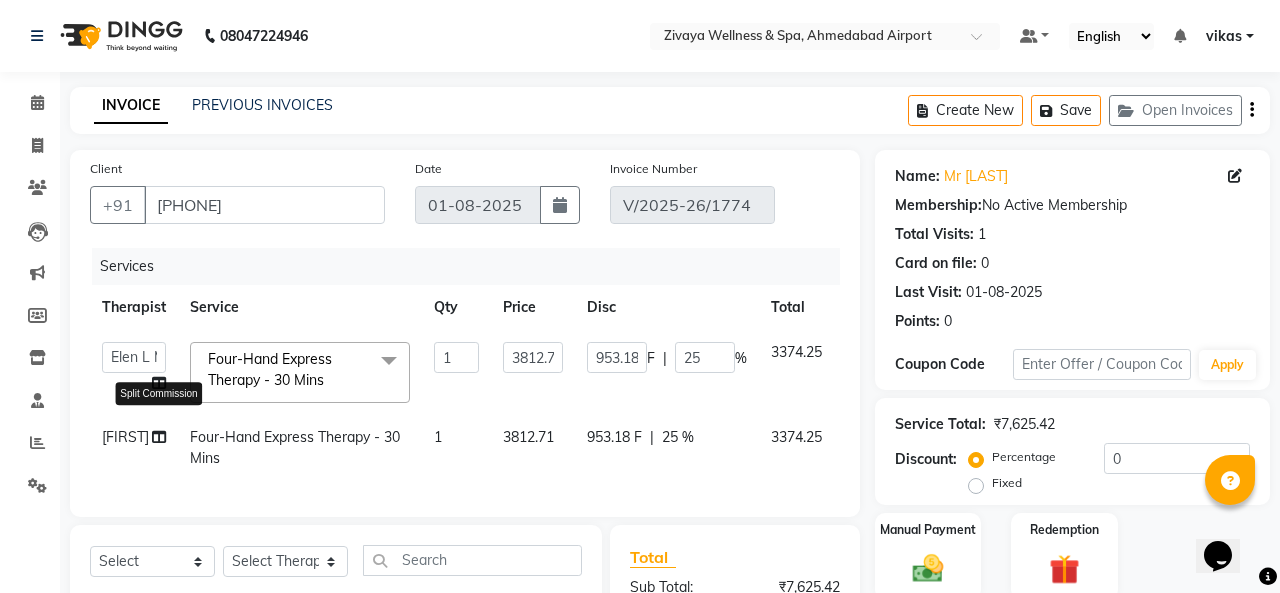 select on "58873" 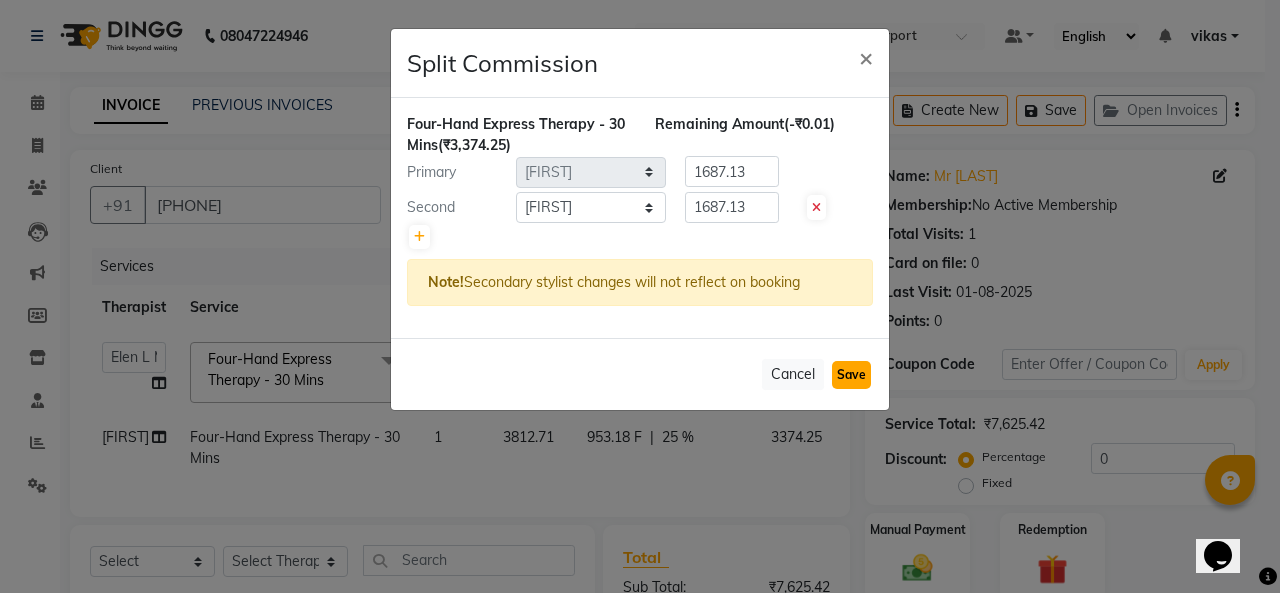 click on "Save" 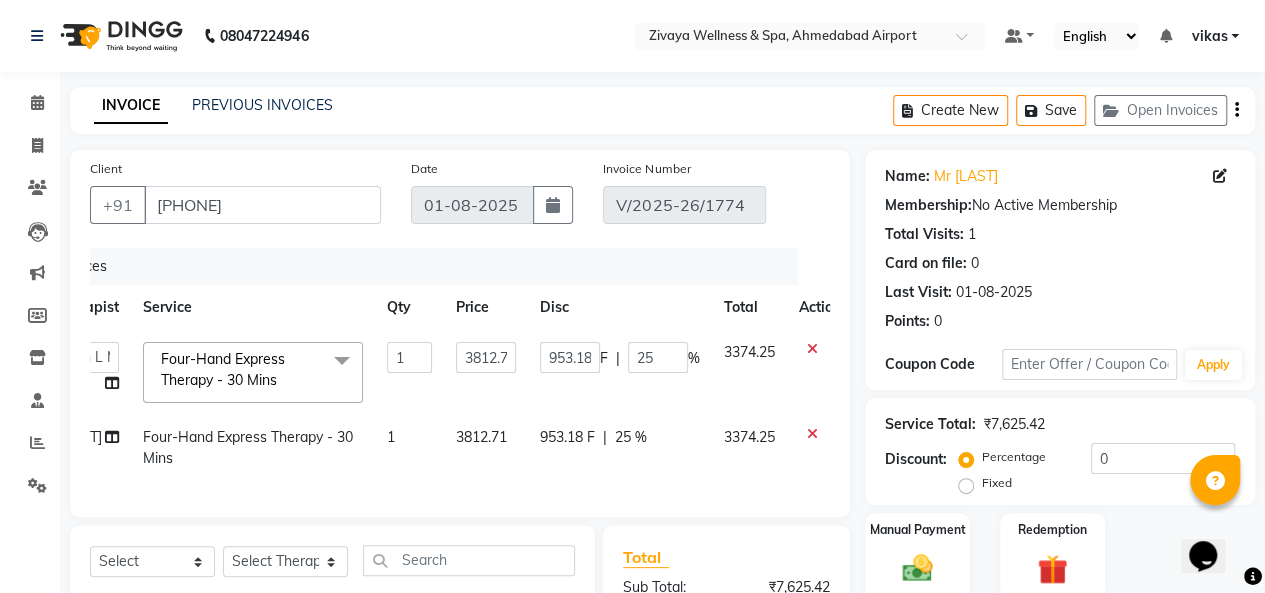 scroll, scrollTop: 0, scrollLeft: 72, axis: horizontal 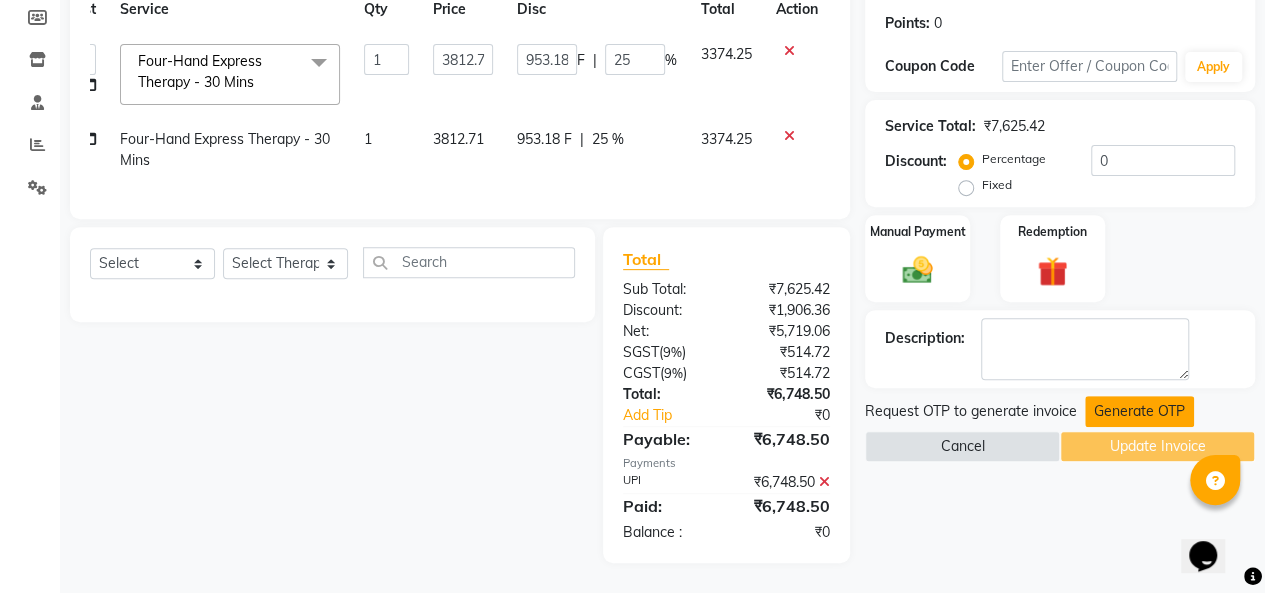 click on "Generate OTP" 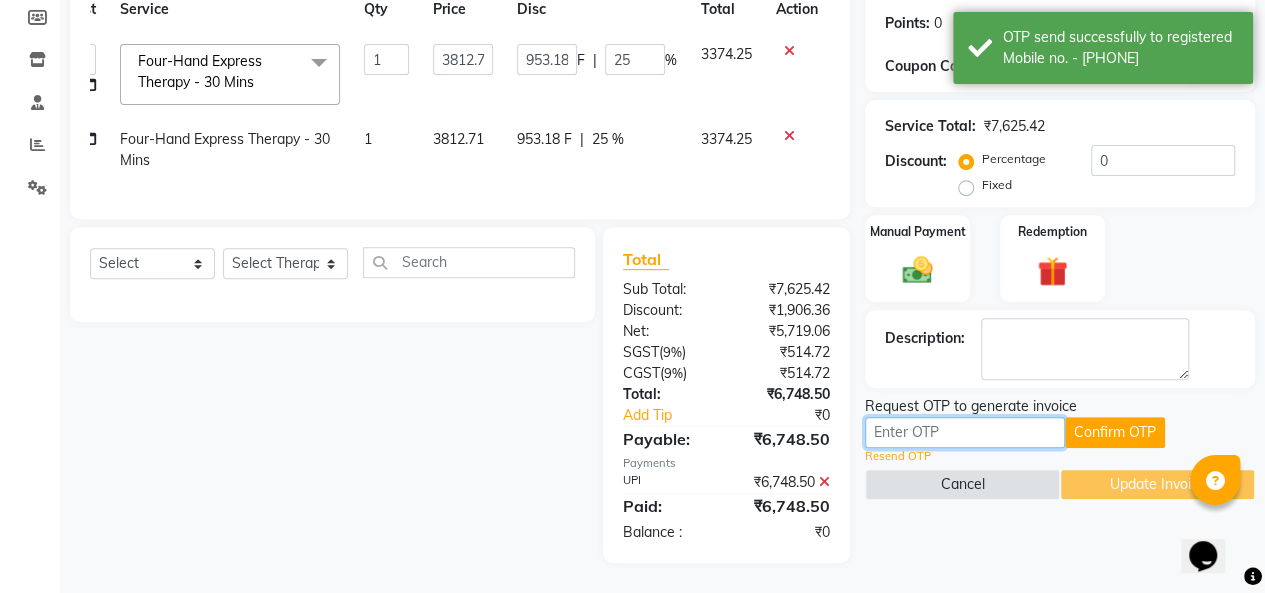 click at bounding box center (965, 432) 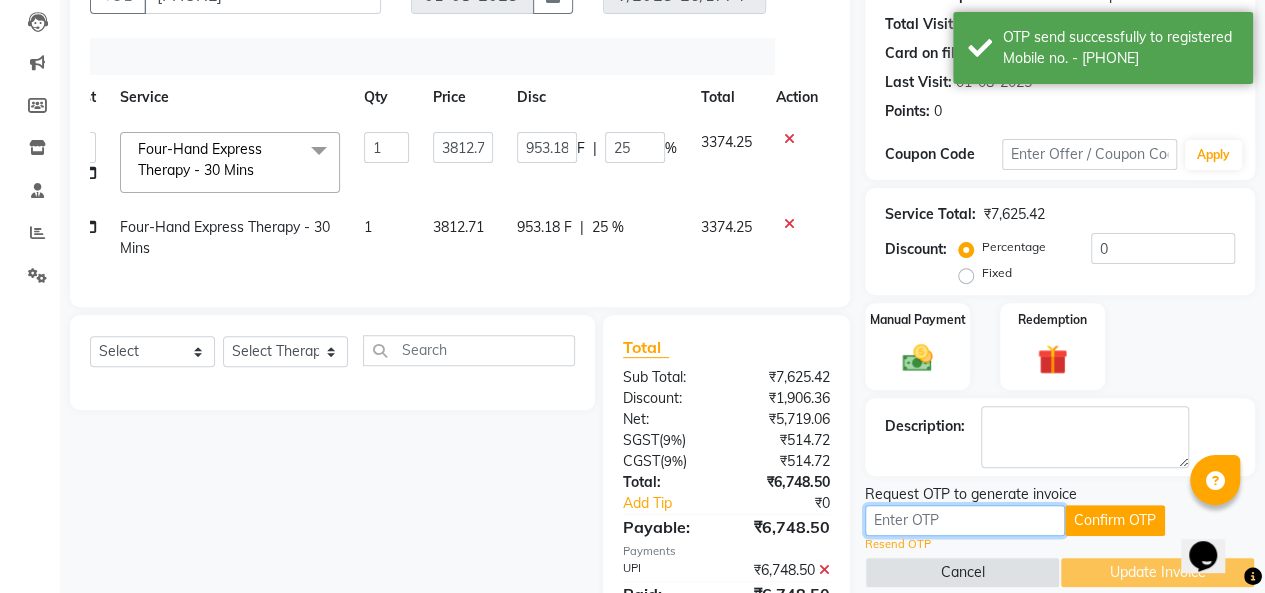 scroll, scrollTop: 110, scrollLeft: 0, axis: vertical 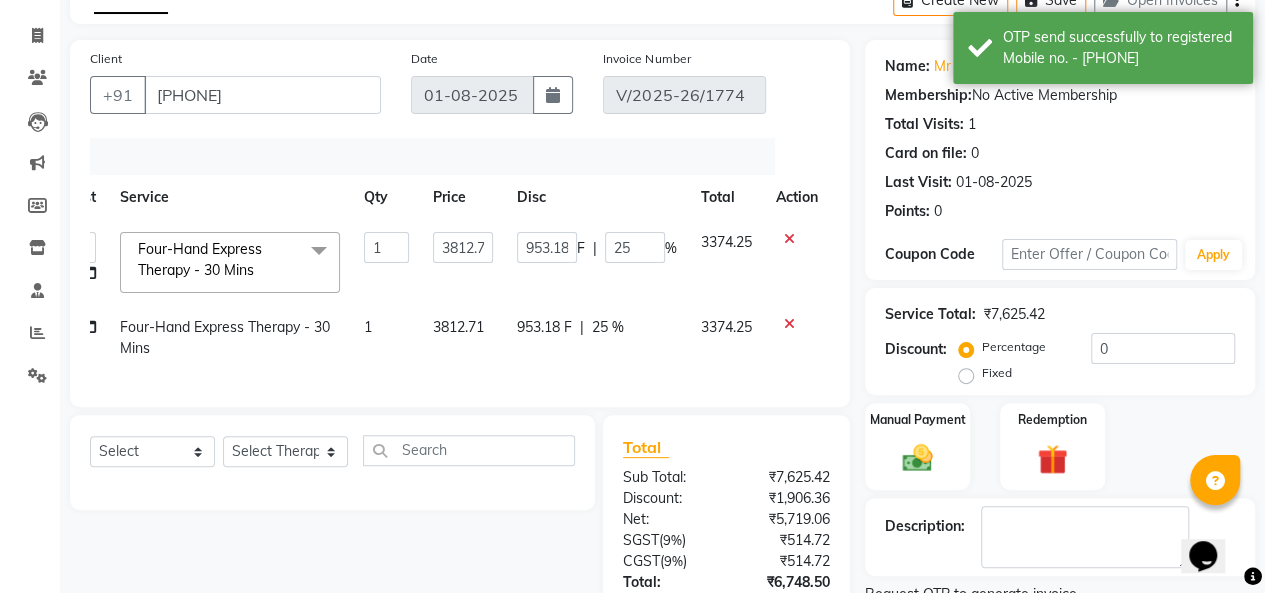 paste on "3322" 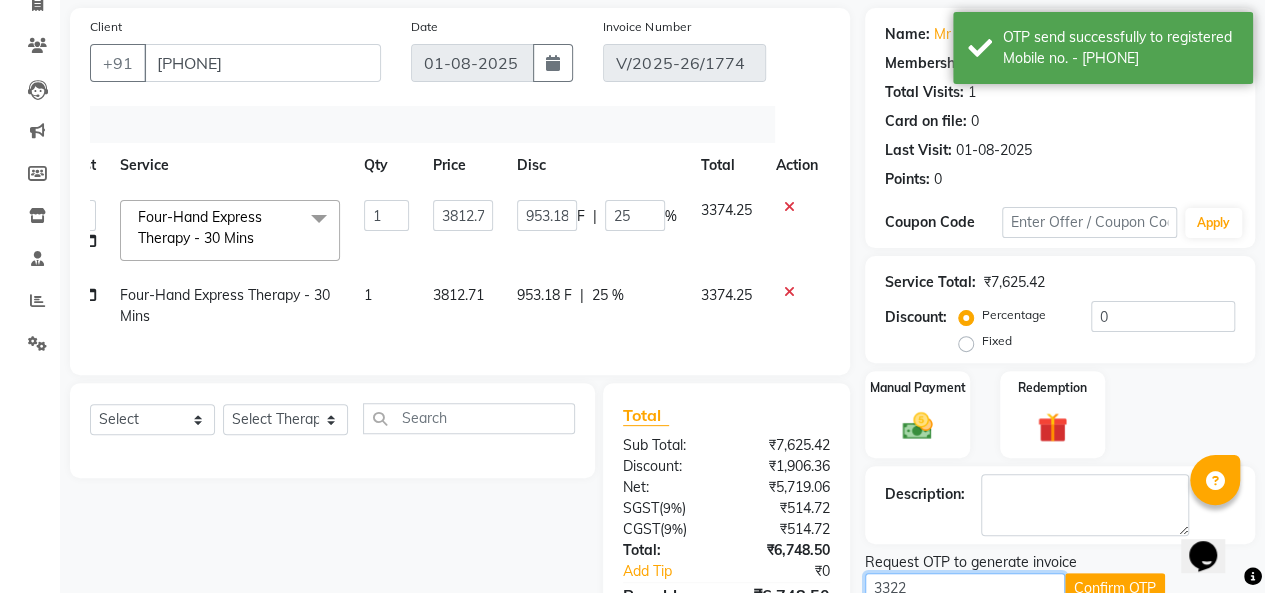type on "3322" 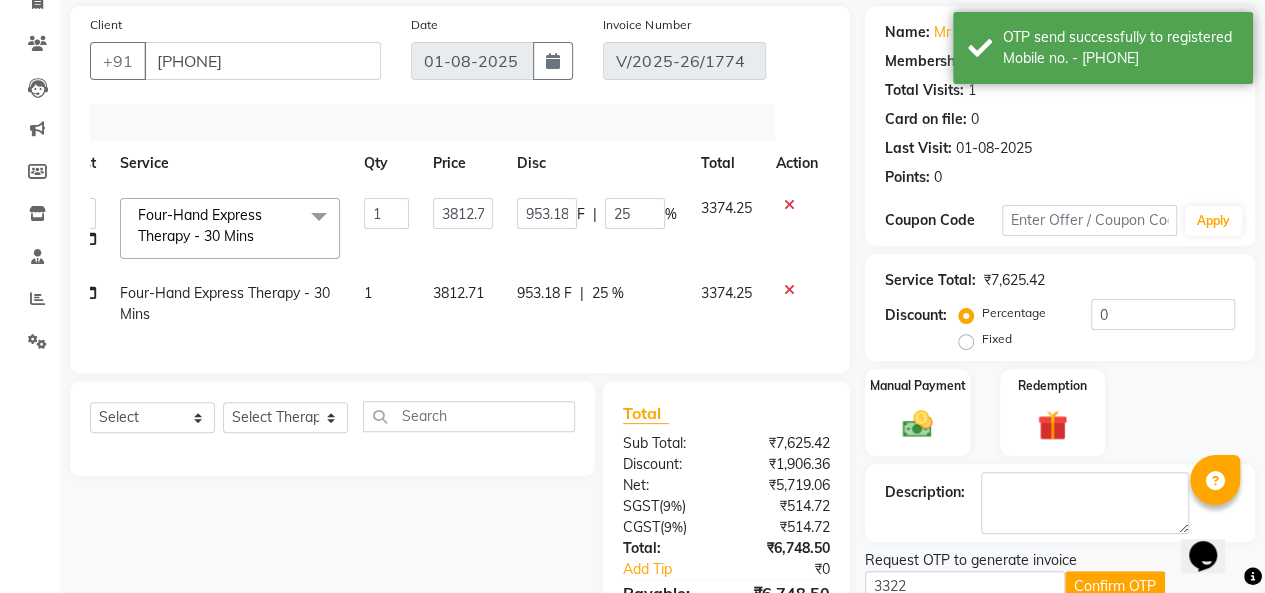 drag, startPoint x: 240, startPoint y: 388, endPoint x: 144, endPoint y: 395, distance: 96.25487 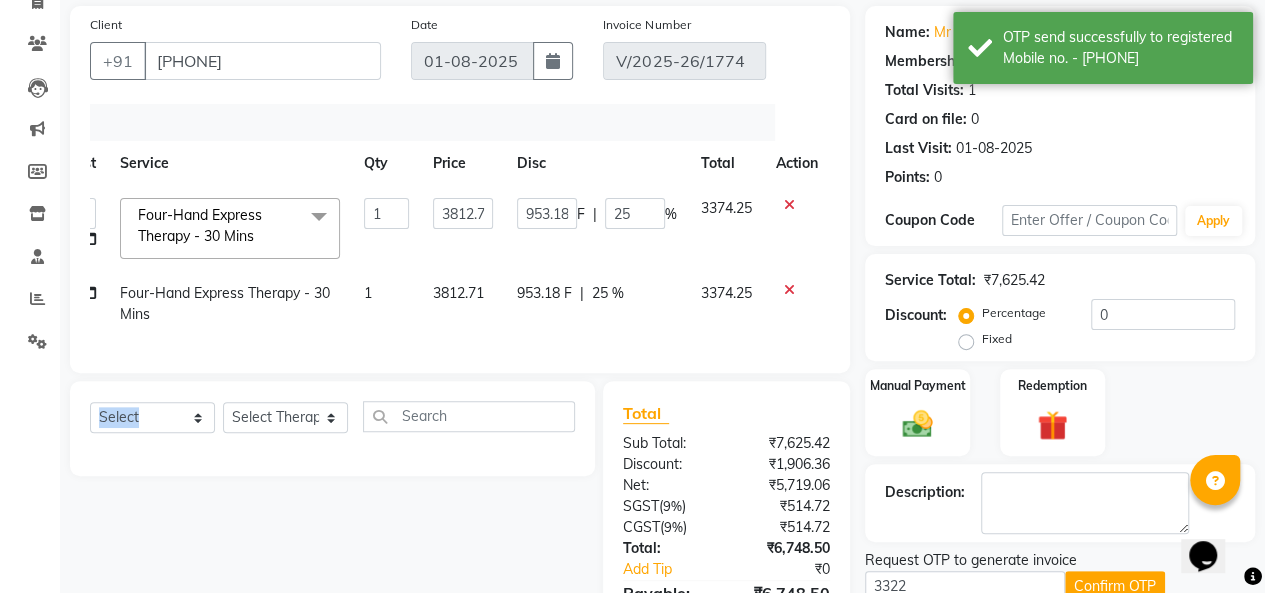 scroll, scrollTop: 0, scrollLeft: 0, axis: both 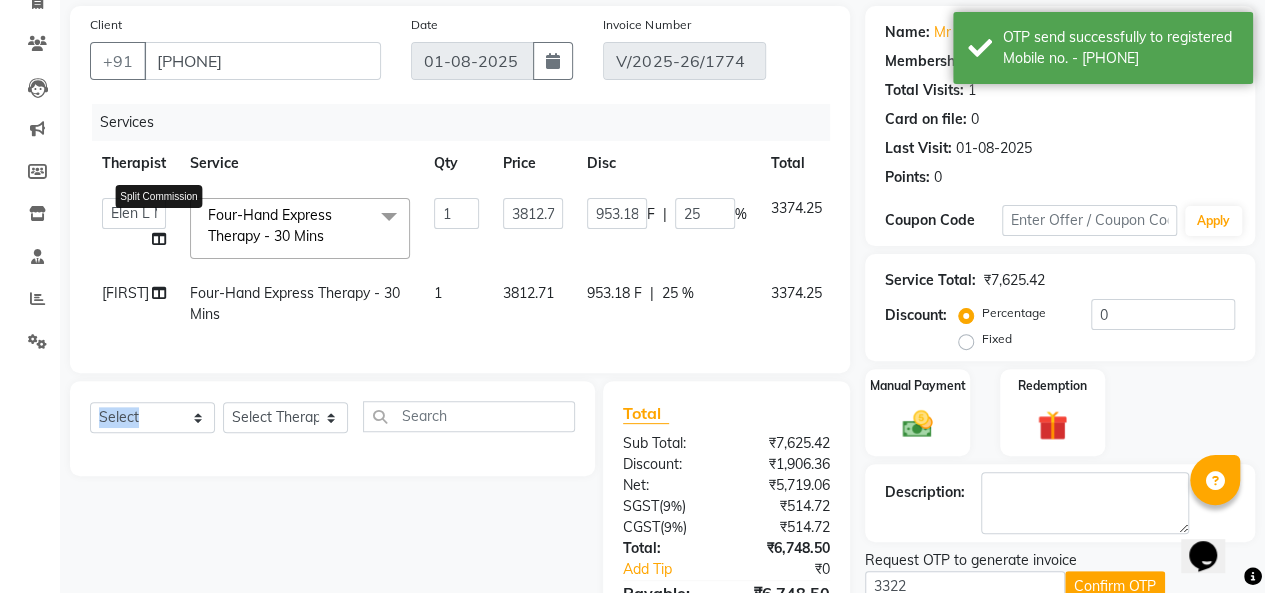 click 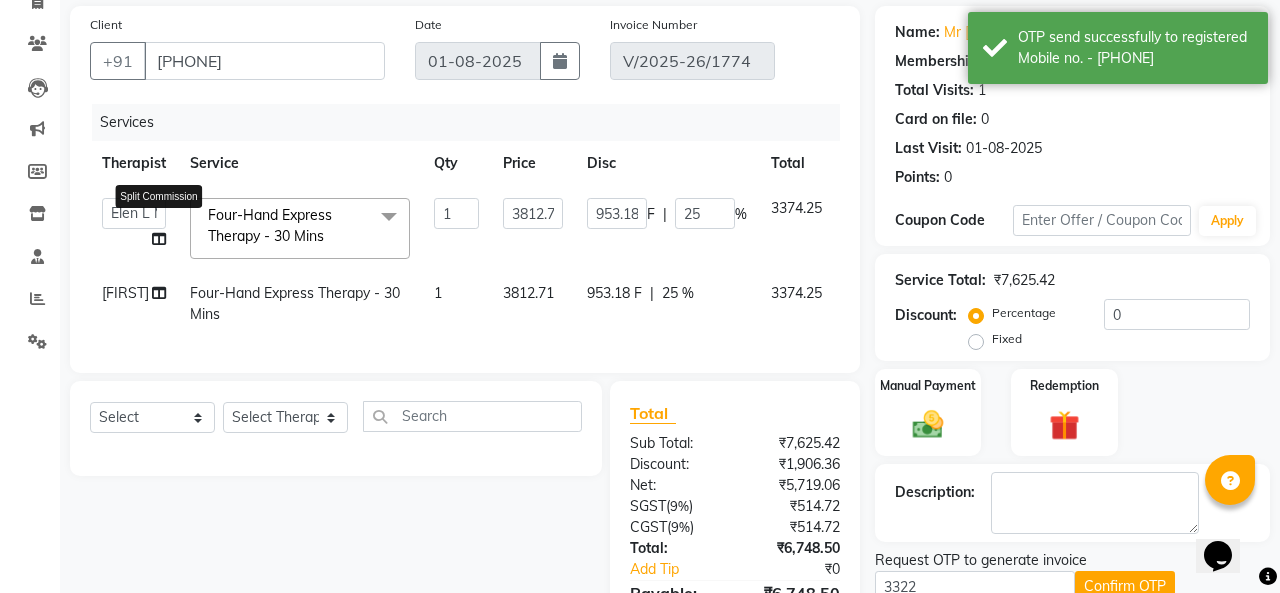 select on "58870" 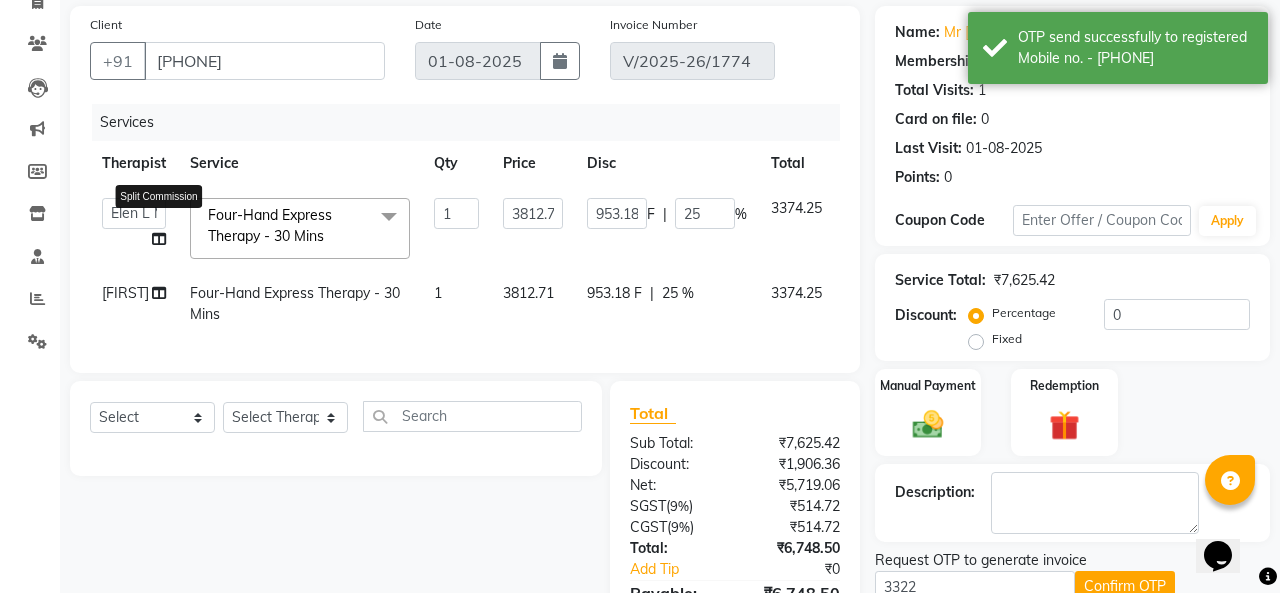 select on "80603" 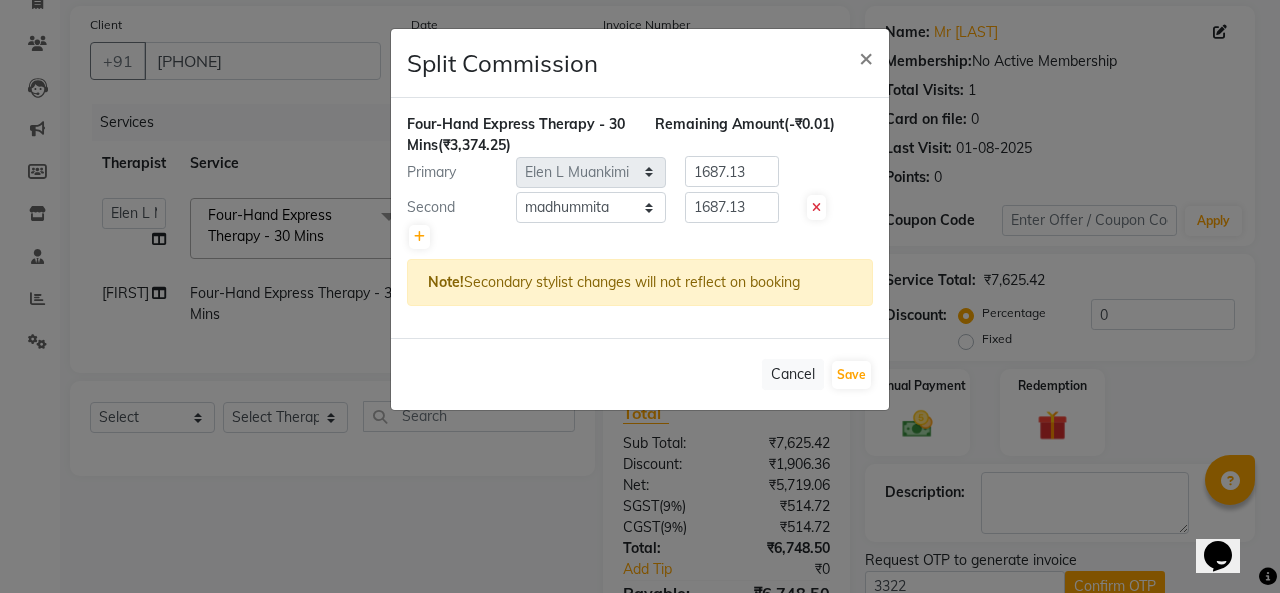 click on "Cancel" 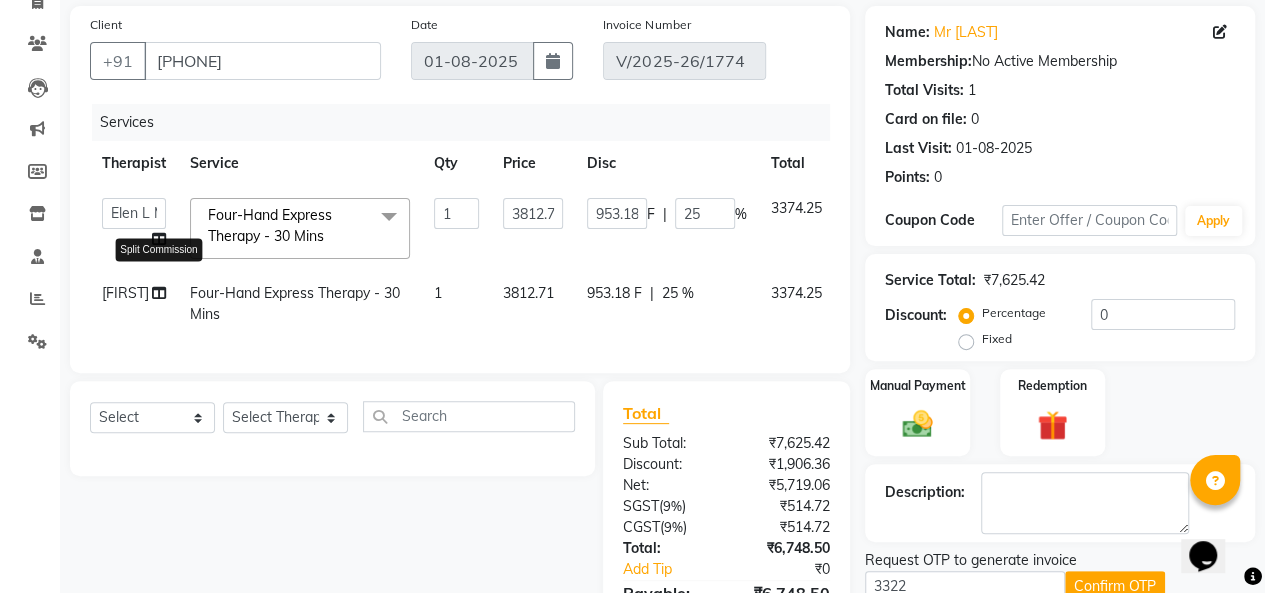click 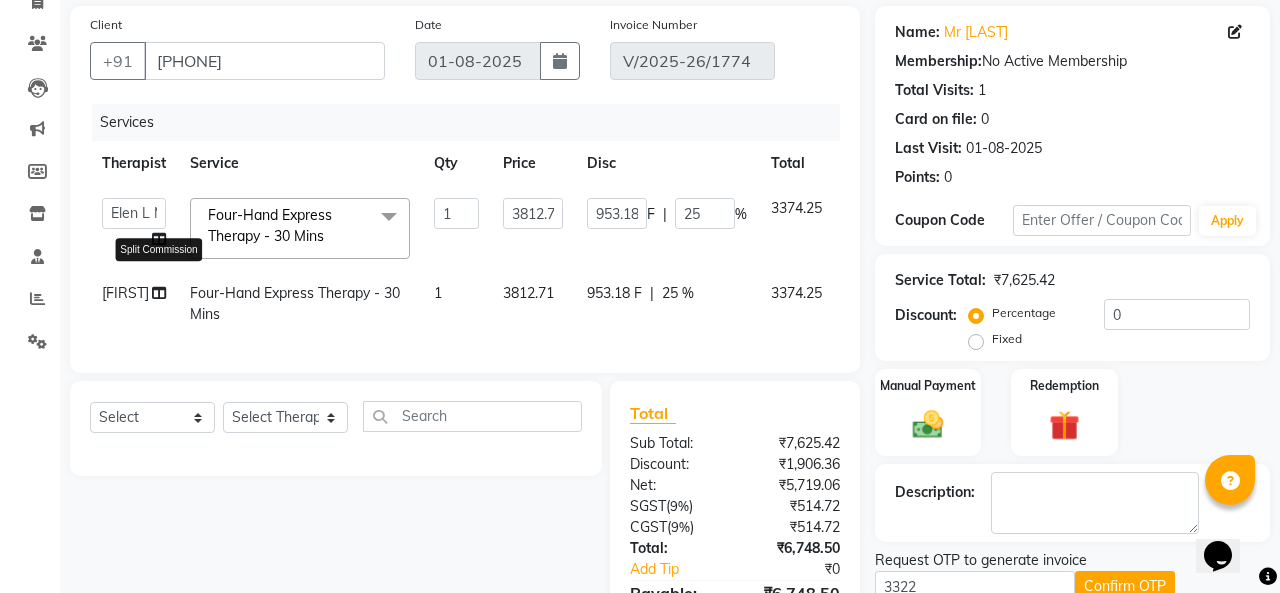 select on "74417" 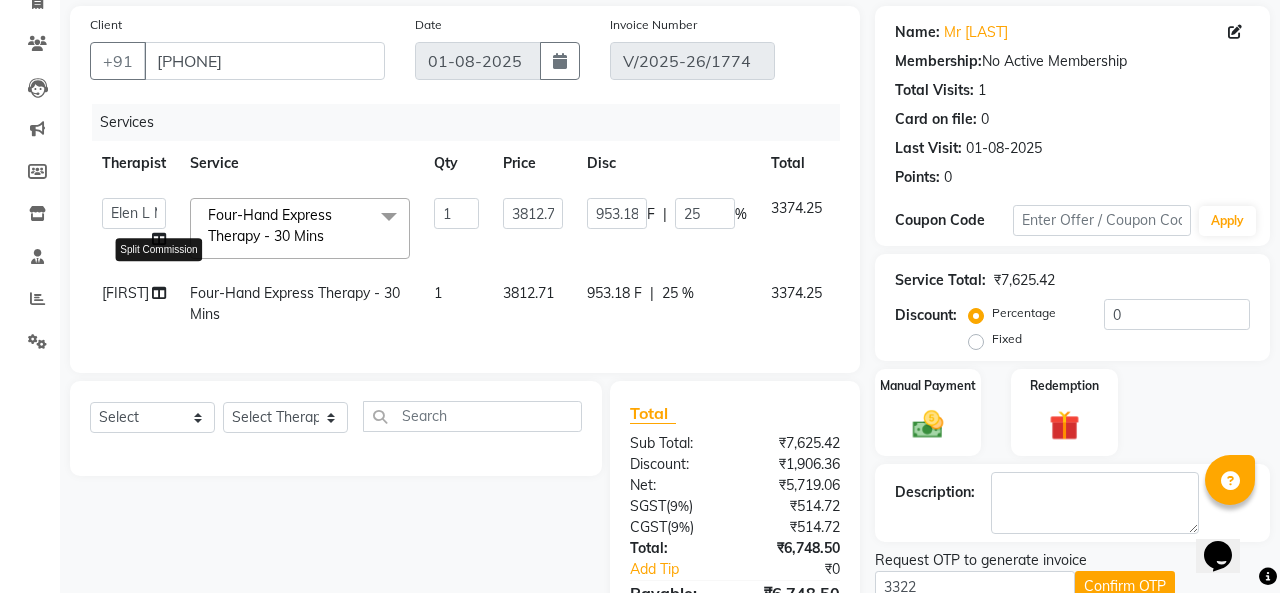 select on "58873" 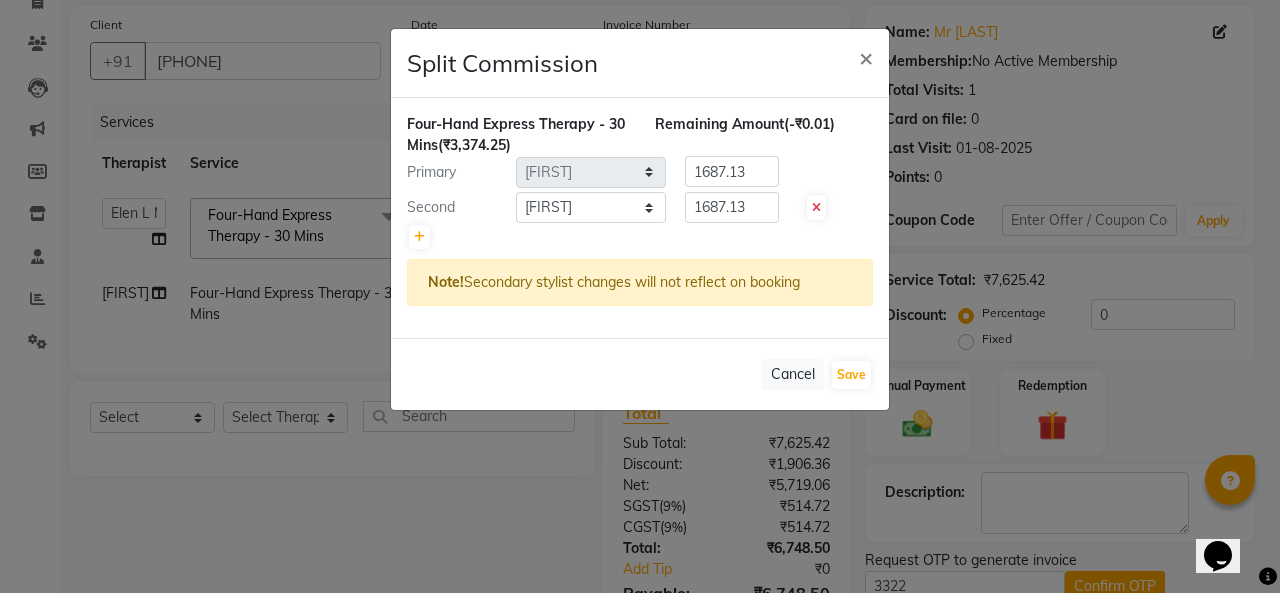 drag, startPoint x: 782, startPoint y: 370, endPoint x: 812, endPoint y: 367, distance: 30.149628 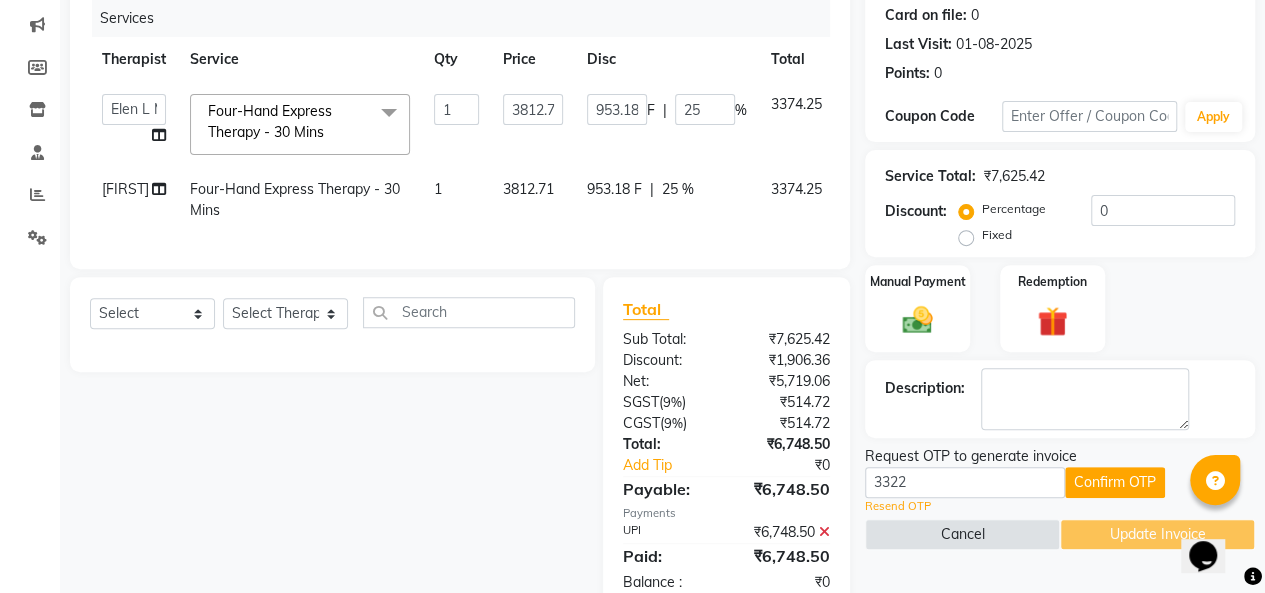 scroll, scrollTop: 310, scrollLeft: 0, axis: vertical 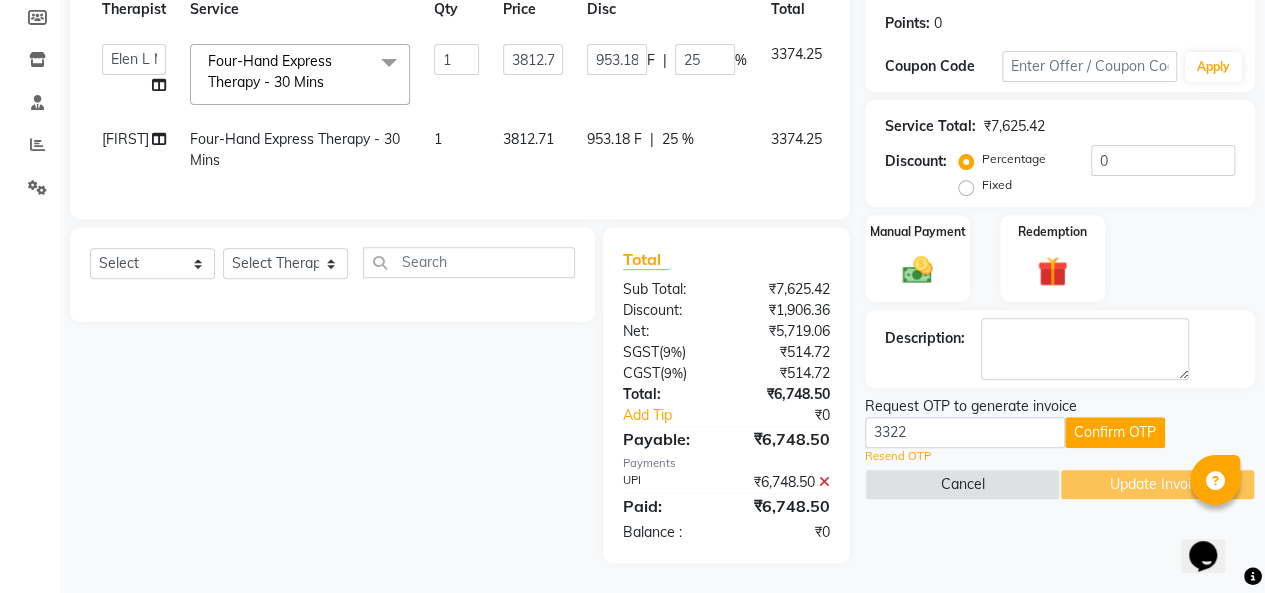 drag, startPoint x: 1124, startPoint y: 431, endPoint x: 1114, endPoint y: 425, distance: 11.661903 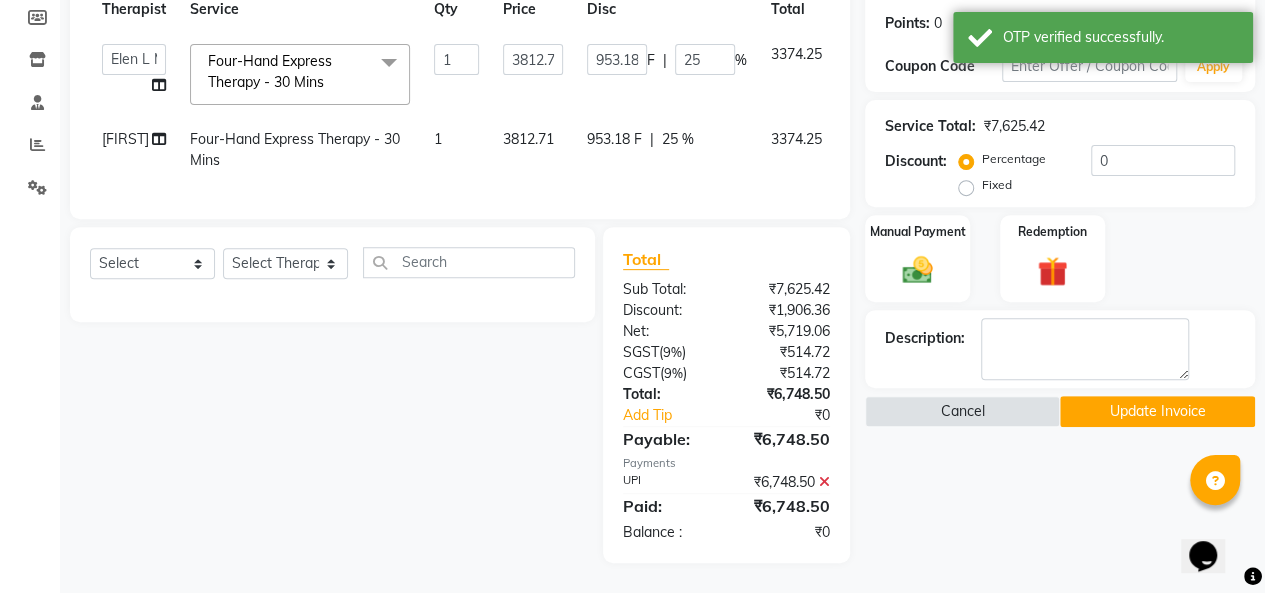 click on "Update Invoice" 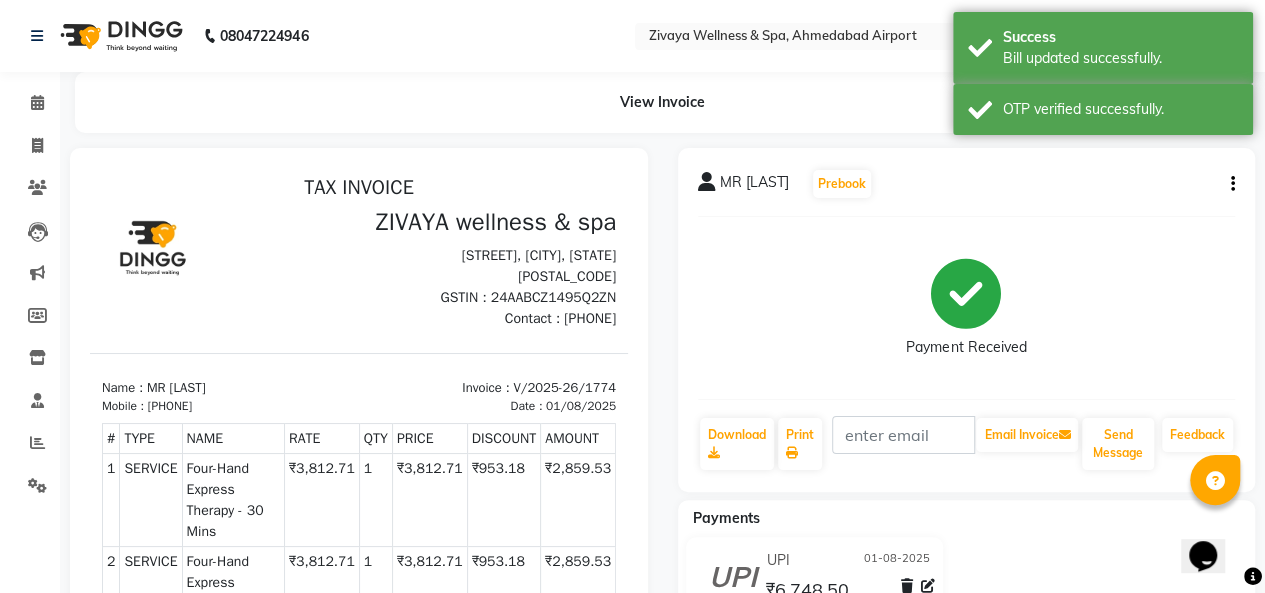 scroll, scrollTop: 0, scrollLeft: 0, axis: both 